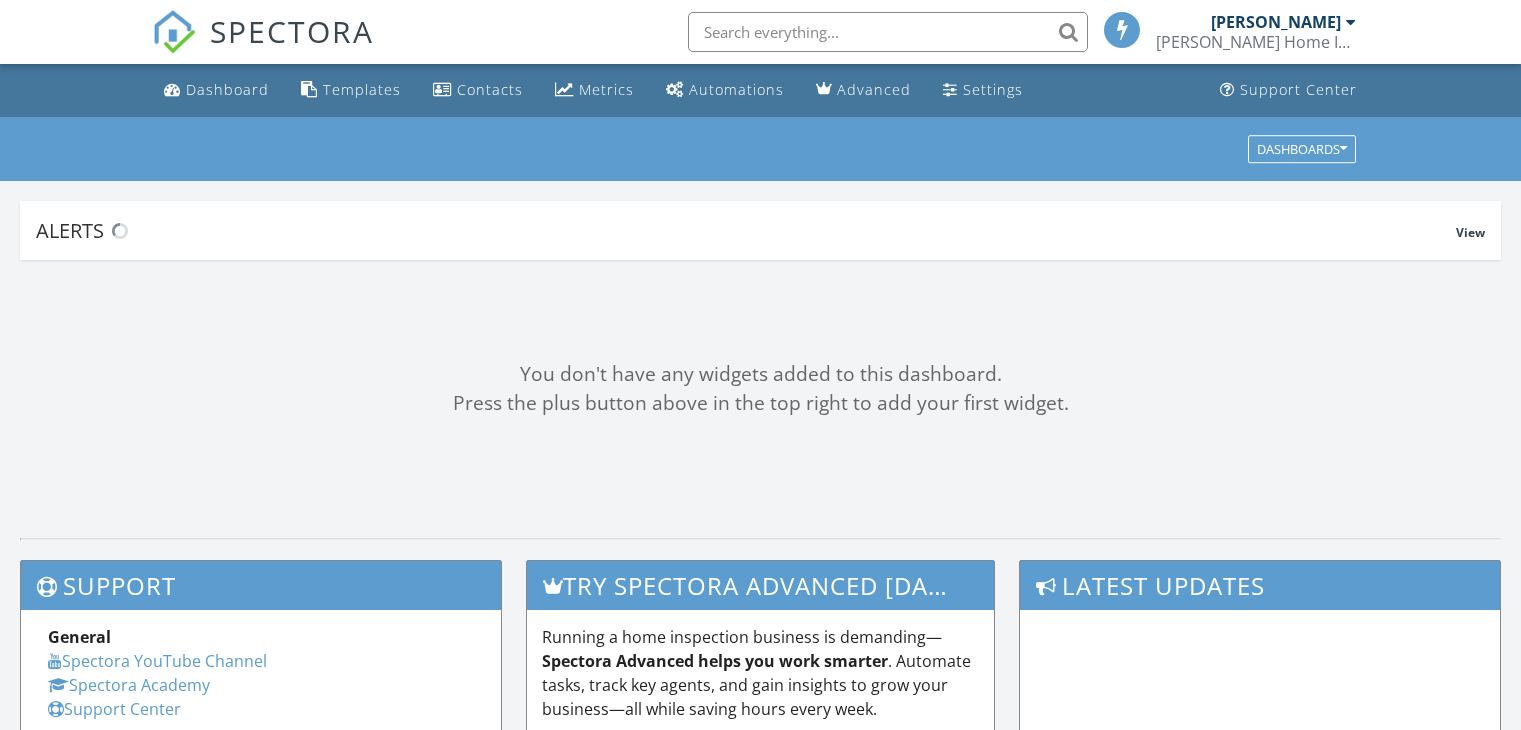 scroll, scrollTop: 0, scrollLeft: 0, axis: both 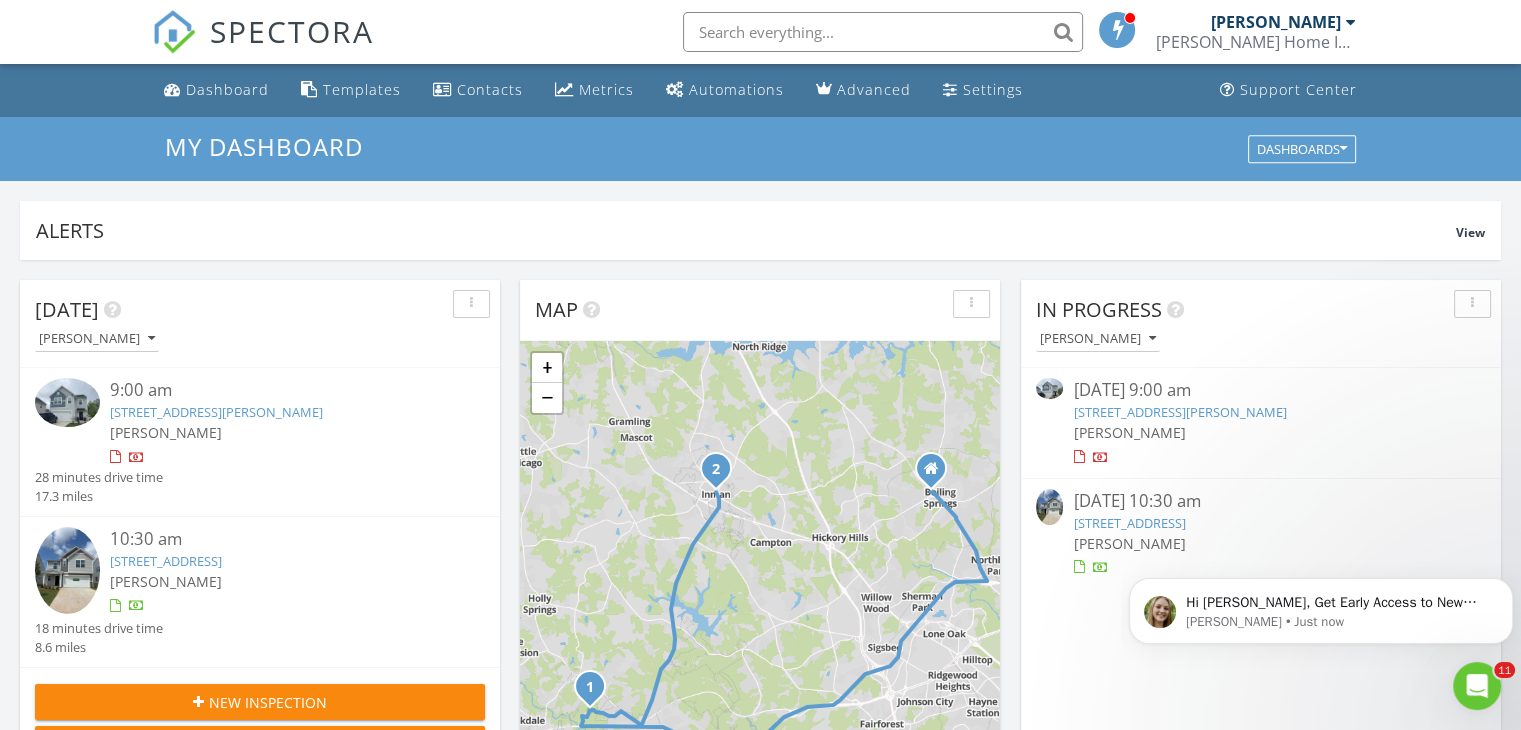 click at bounding box center (67, 402) 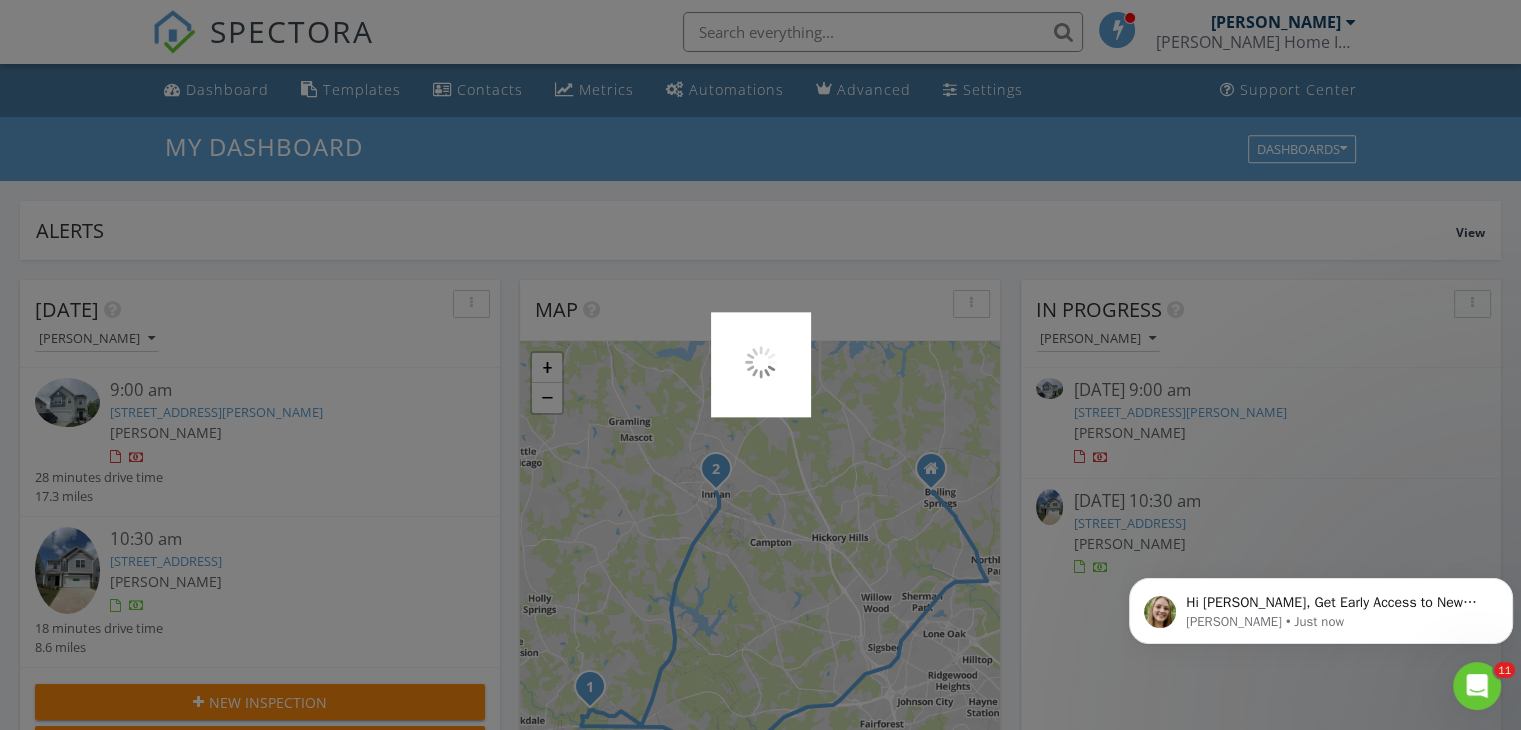 scroll, scrollTop: 9, scrollLeft: 10, axis: both 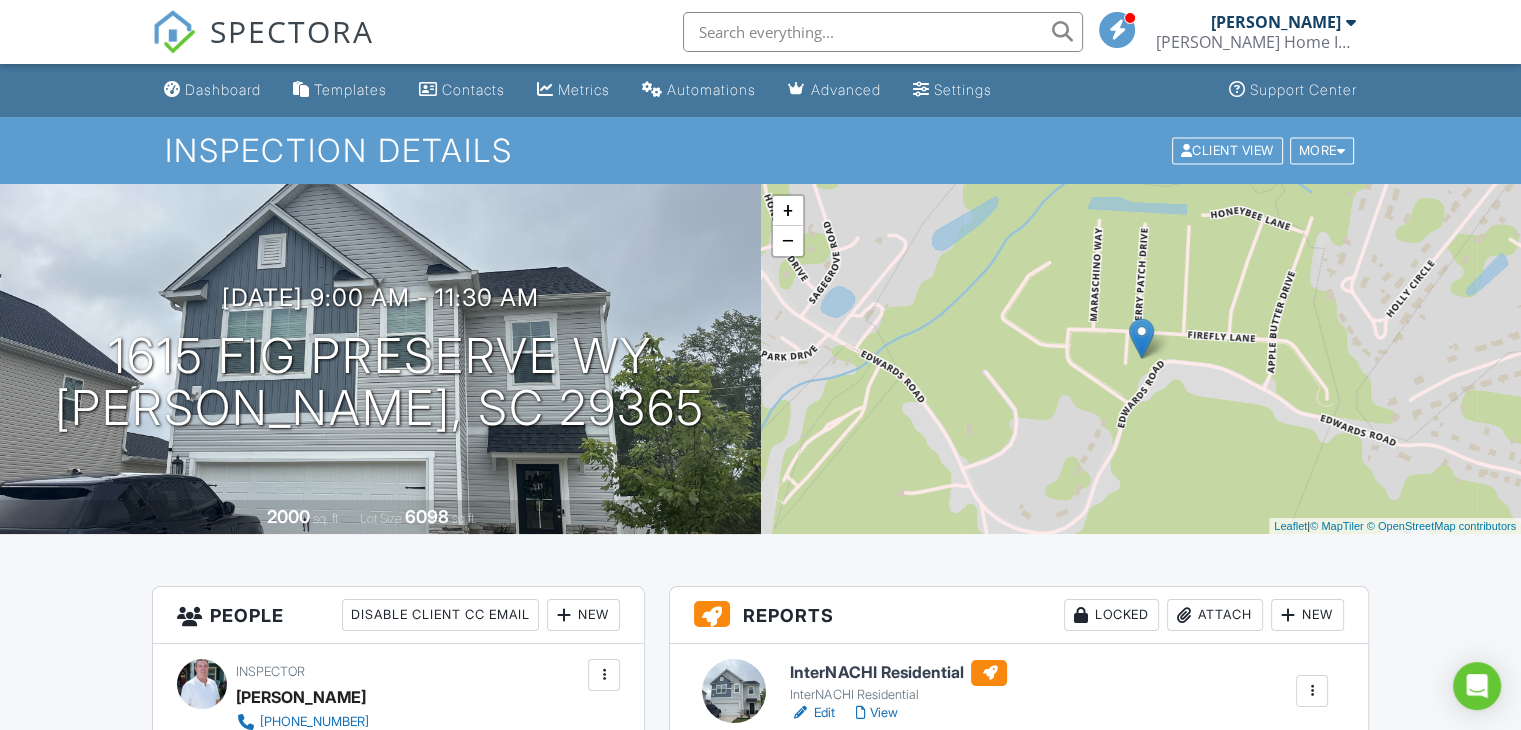 click on "All emails and texts are disabled for this inspection!
All emails and texts have been disabled for this inspection. This may have happened due to someone manually disabling them or this inspection being unconfirmed when it was scheduled. To re-enable emails and texts for this inspection, click the button below.
Turn on emails and texts
Turn on and Requeue Notifications
Reports
Locked
Attach
New
InterNACHI Residential
InterNACHI Residential
Edit
View
Quick Publish
Copy
Delete
Publish All
Checking report completion
Publish report?
Before publishing from the web, click "Preview/Publish" in the Report Editor to save your changes ( don't know where that is? ). If this is not clicked, your latest changes may not appear in the report.
Cancel
Publish
Share archived report
To" at bounding box center (760, 1574) 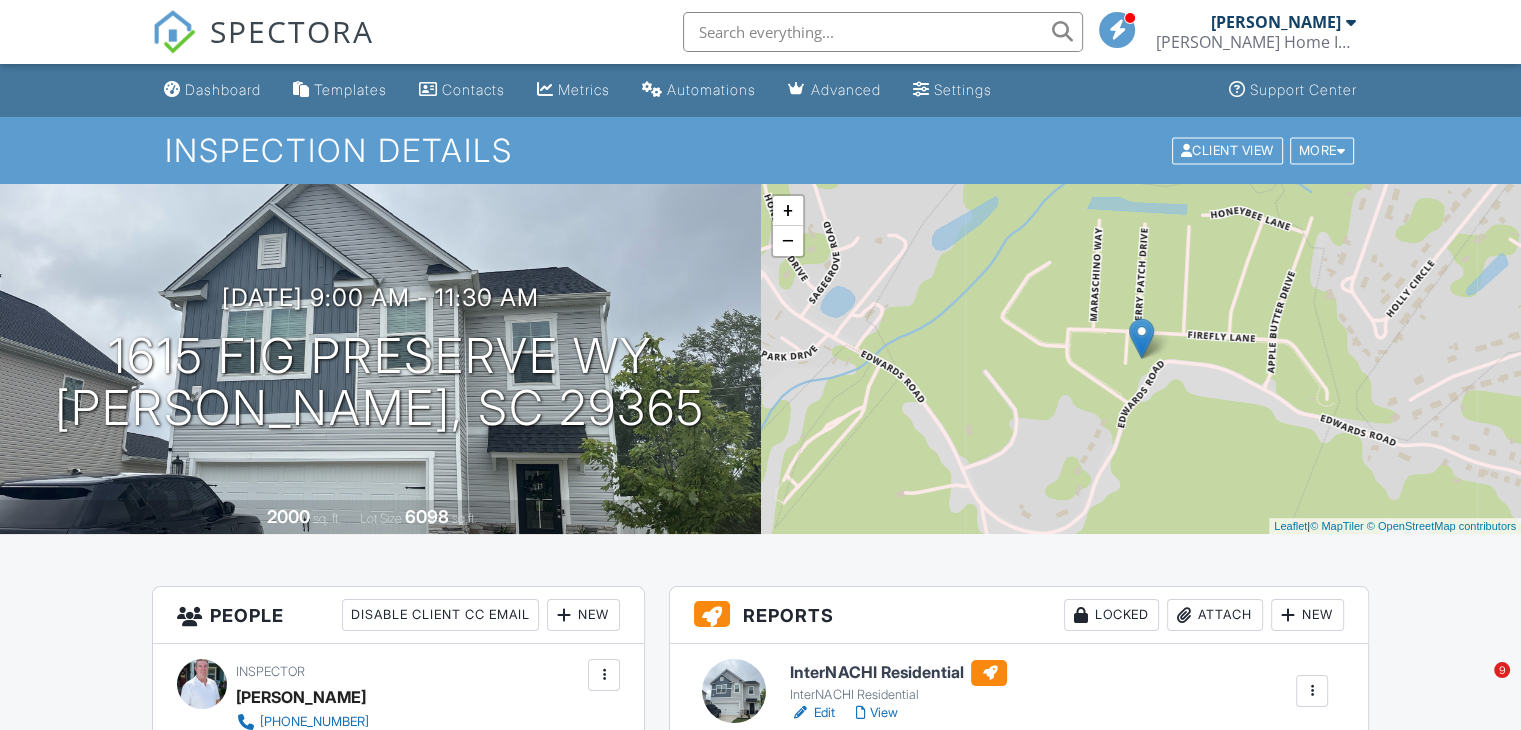 scroll, scrollTop: 40, scrollLeft: 0, axis: vertical 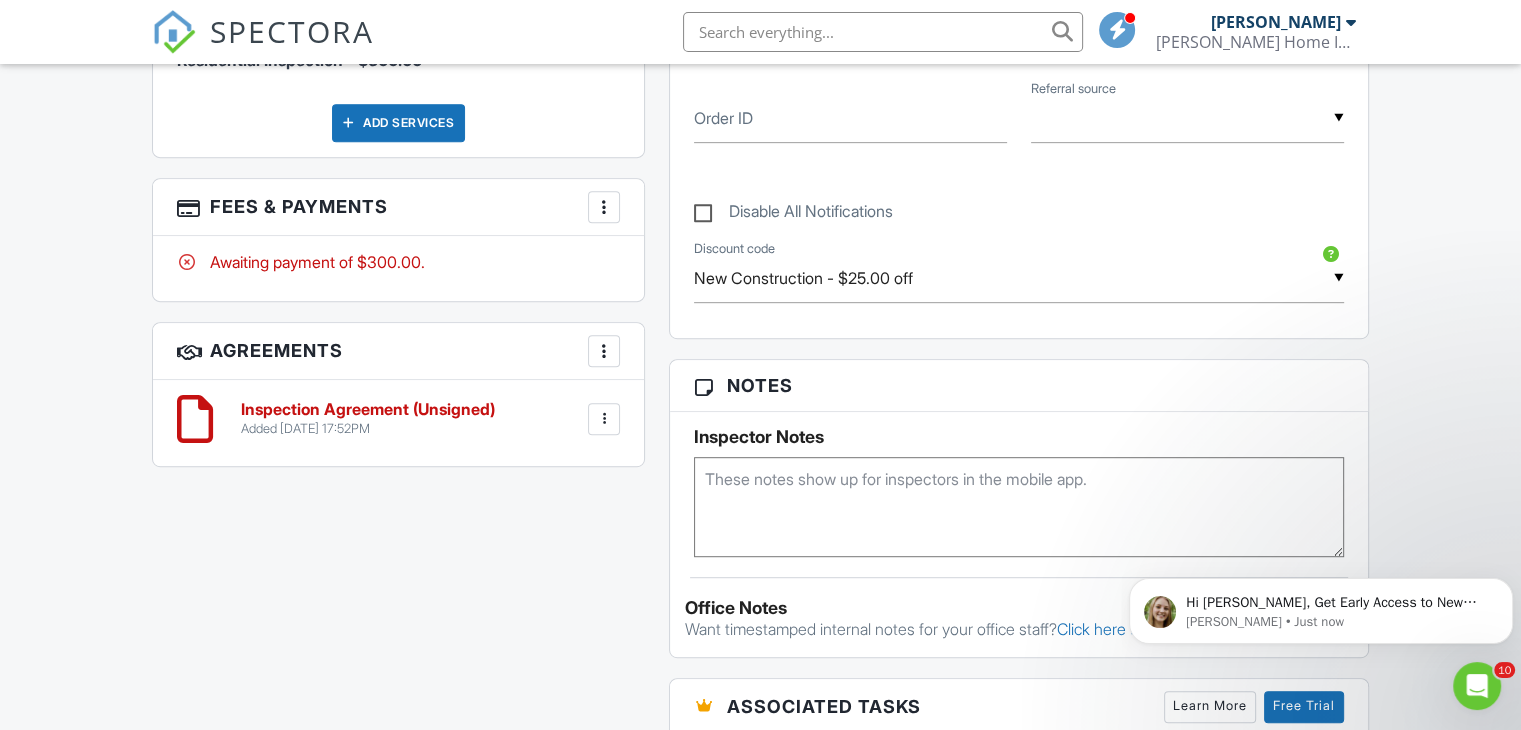click on "More" at bounding box center (604, 207) 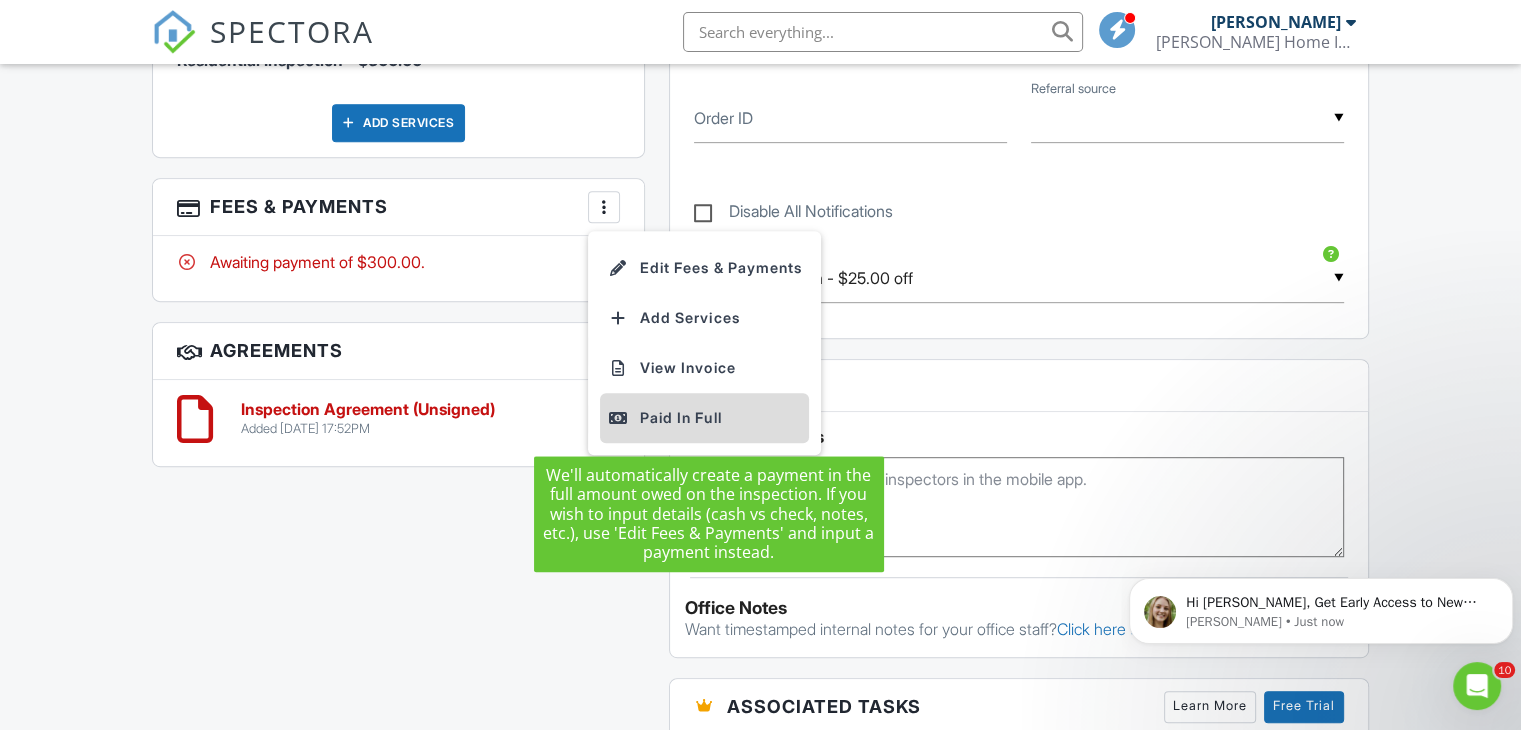 click on "Paid In Full" at bounding box center [704, 418] 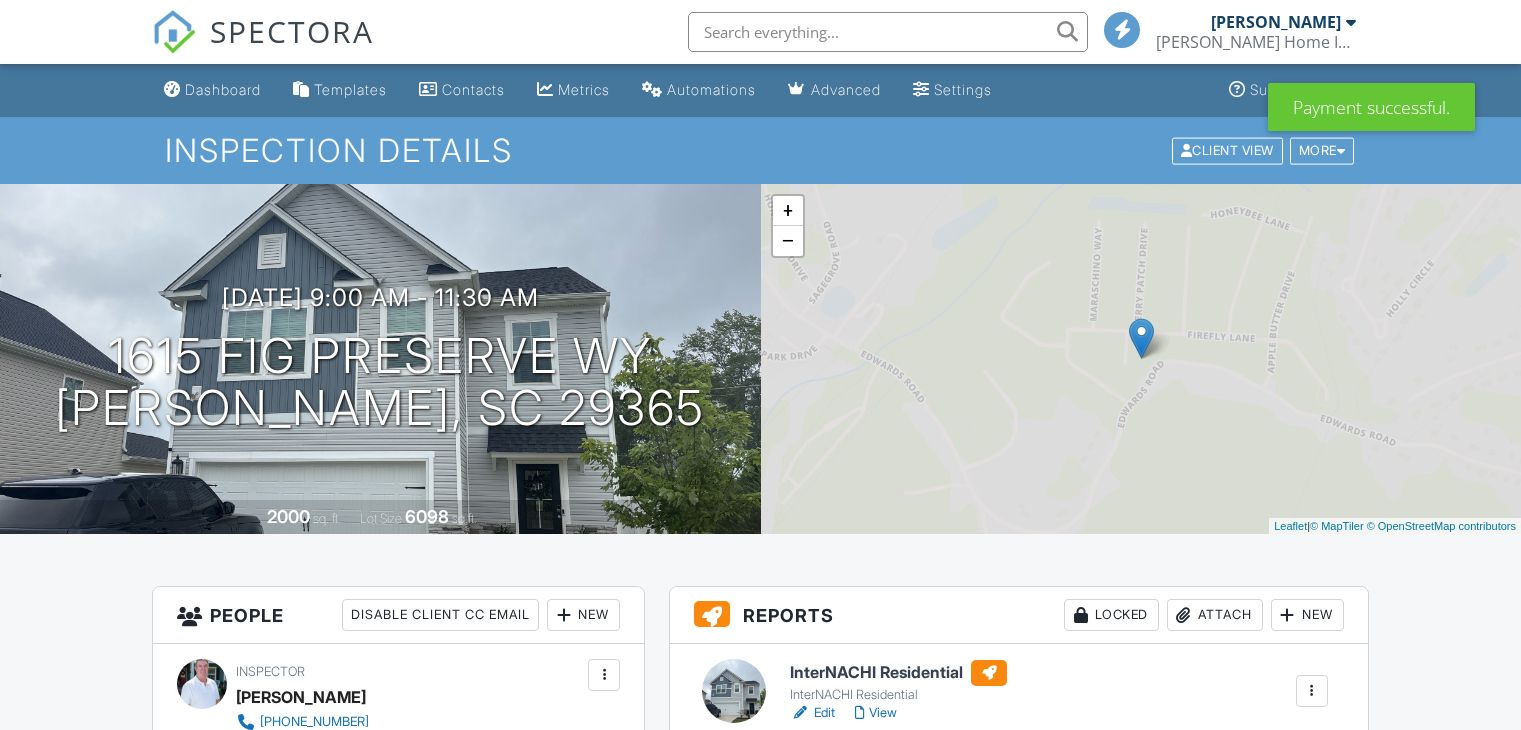 scroll, scrollTop: 0, scrollLeft: 0, axis: both 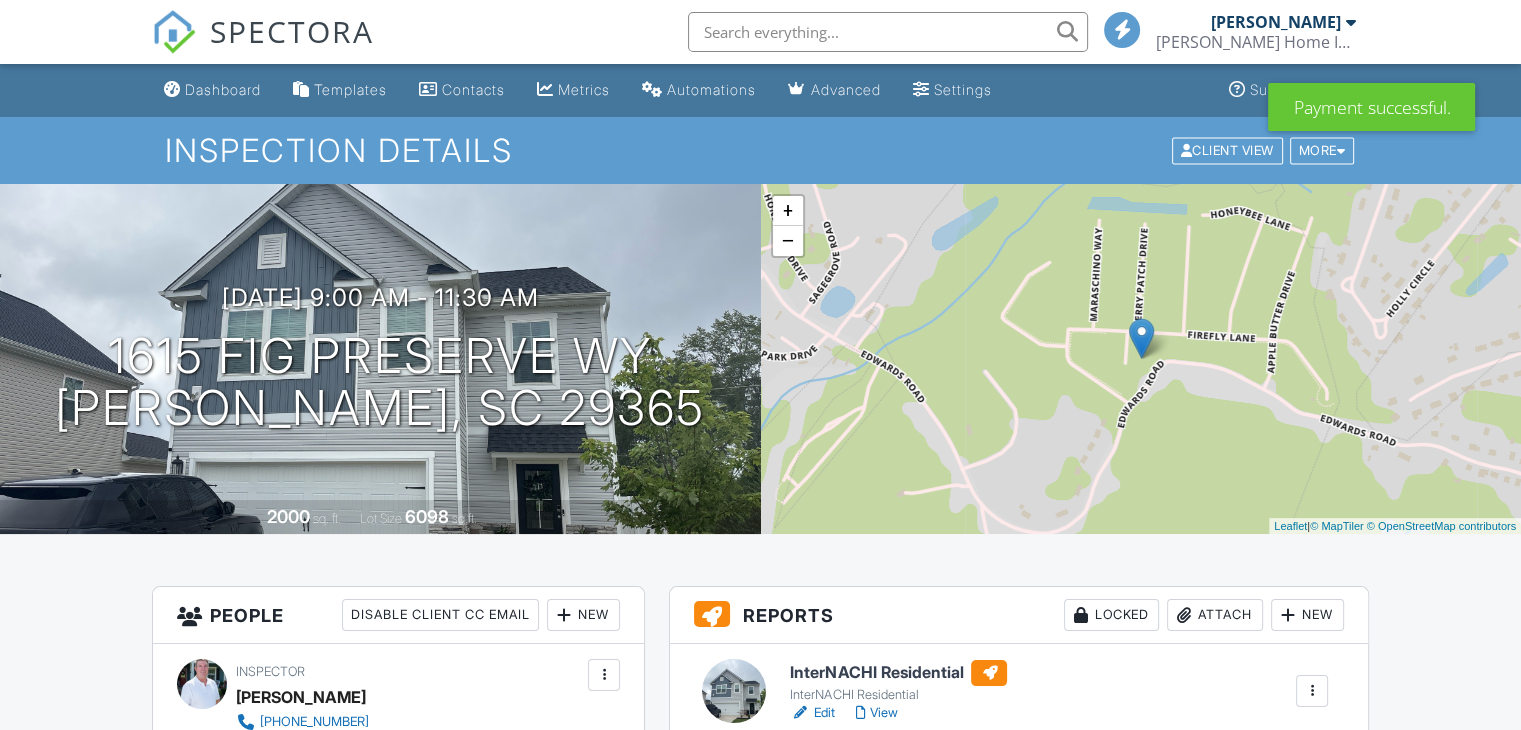 click on "All emails and texts are disabled for this inspection!
All emails and texts have been disabled for this inspection. This may have happened due to someone manually disabling them or this inspection being unconfirmed when it was scheduled. To re-enable emails and texts for this inspection, click the button below.
Turn on emails and texts
Turn on and Requeue Notifications
Reports
Locked
Attach
New
InterNACHI Residential
InterNACHI Residential
Edit
View
Quick Publish
Copy
Delete
Publish All
Checking report completion
Publish report?
Before publishing from the web, click "Preview/Publish" in the Report Editor to save your changes ( don't know where that is? ). If this is not clicked, your latest changes may not appear in the report.
Cancel
Publish
Share archived report
To" at bounding box center [760, 1574] 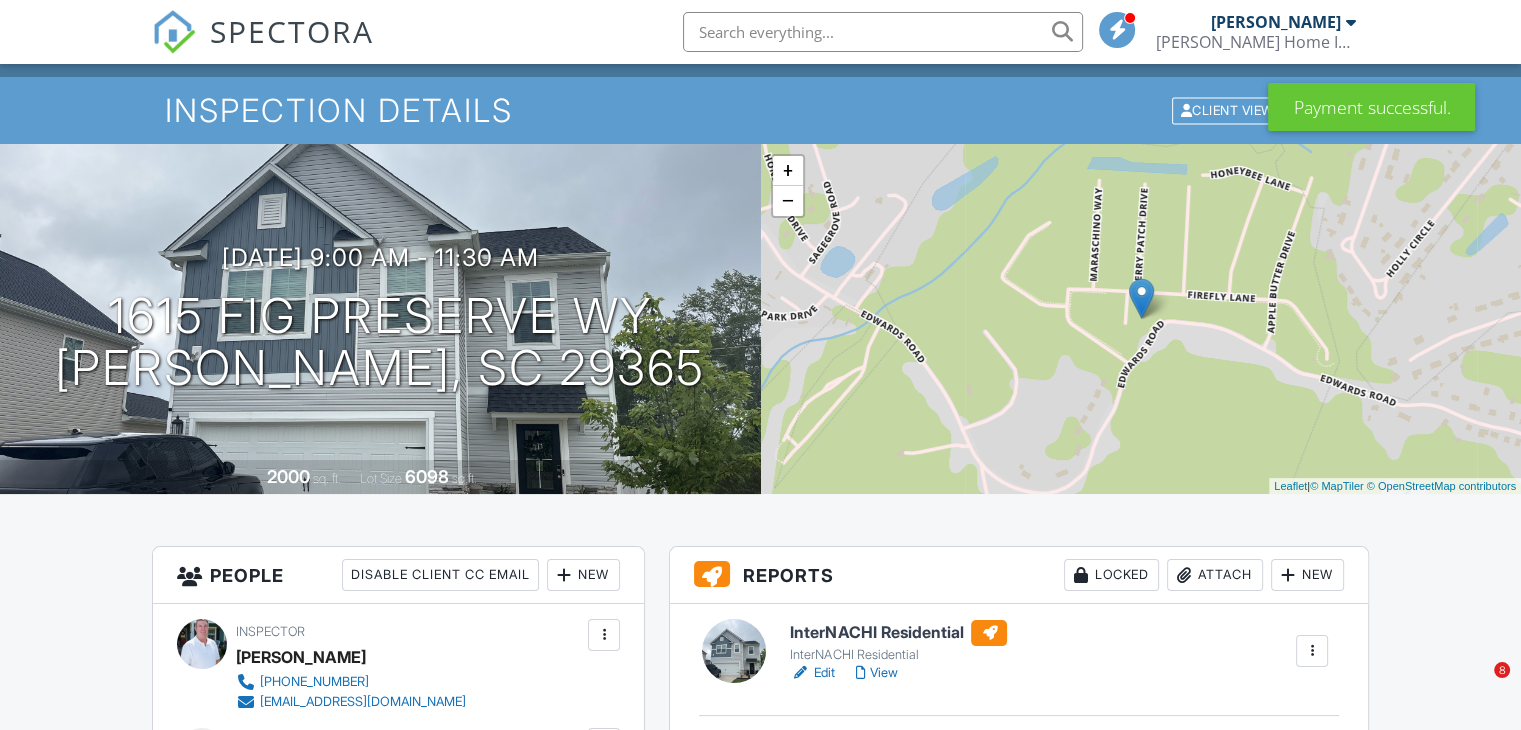 scroll, scrollTop: 196, scrollLeft: 0, axis: vertical 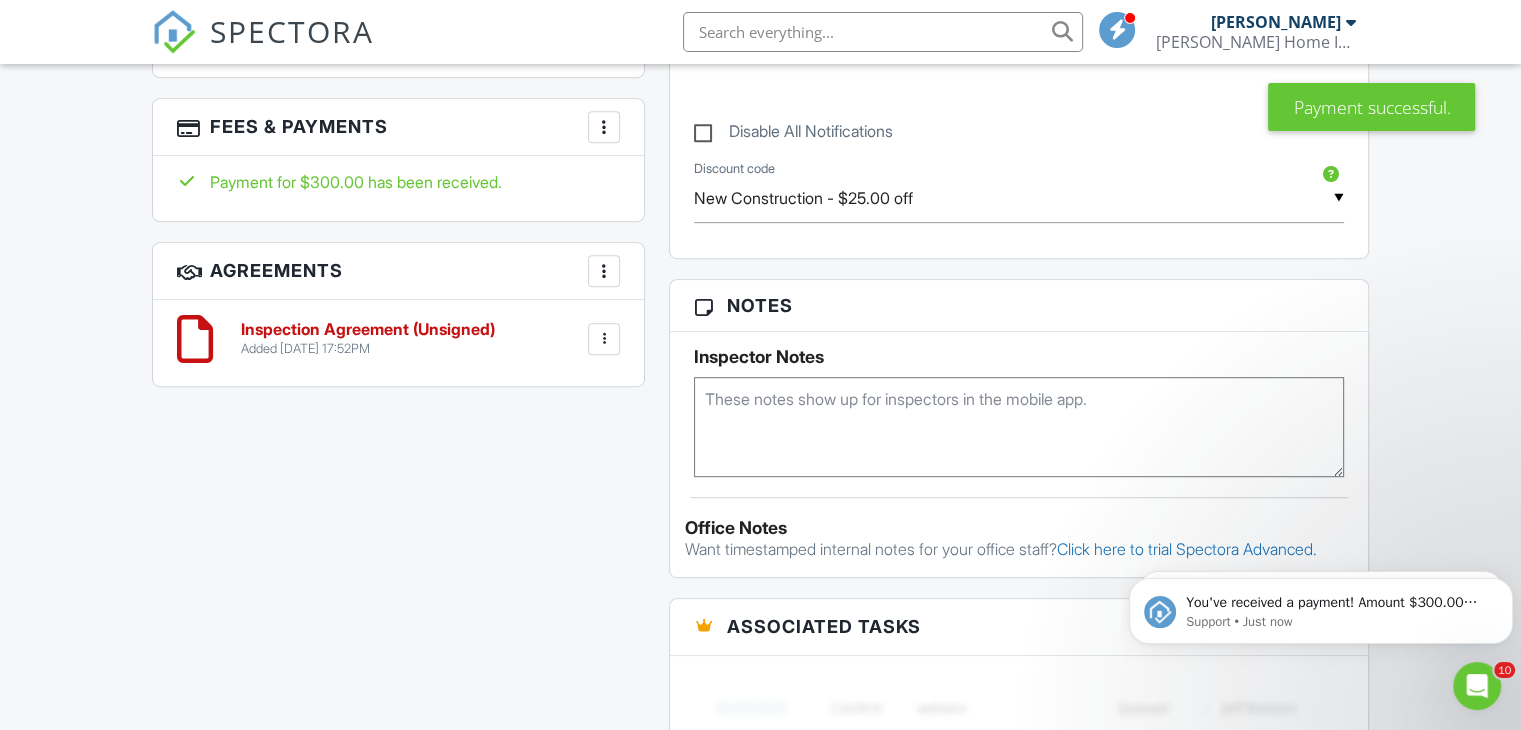 click at bounding box center (604, 339) 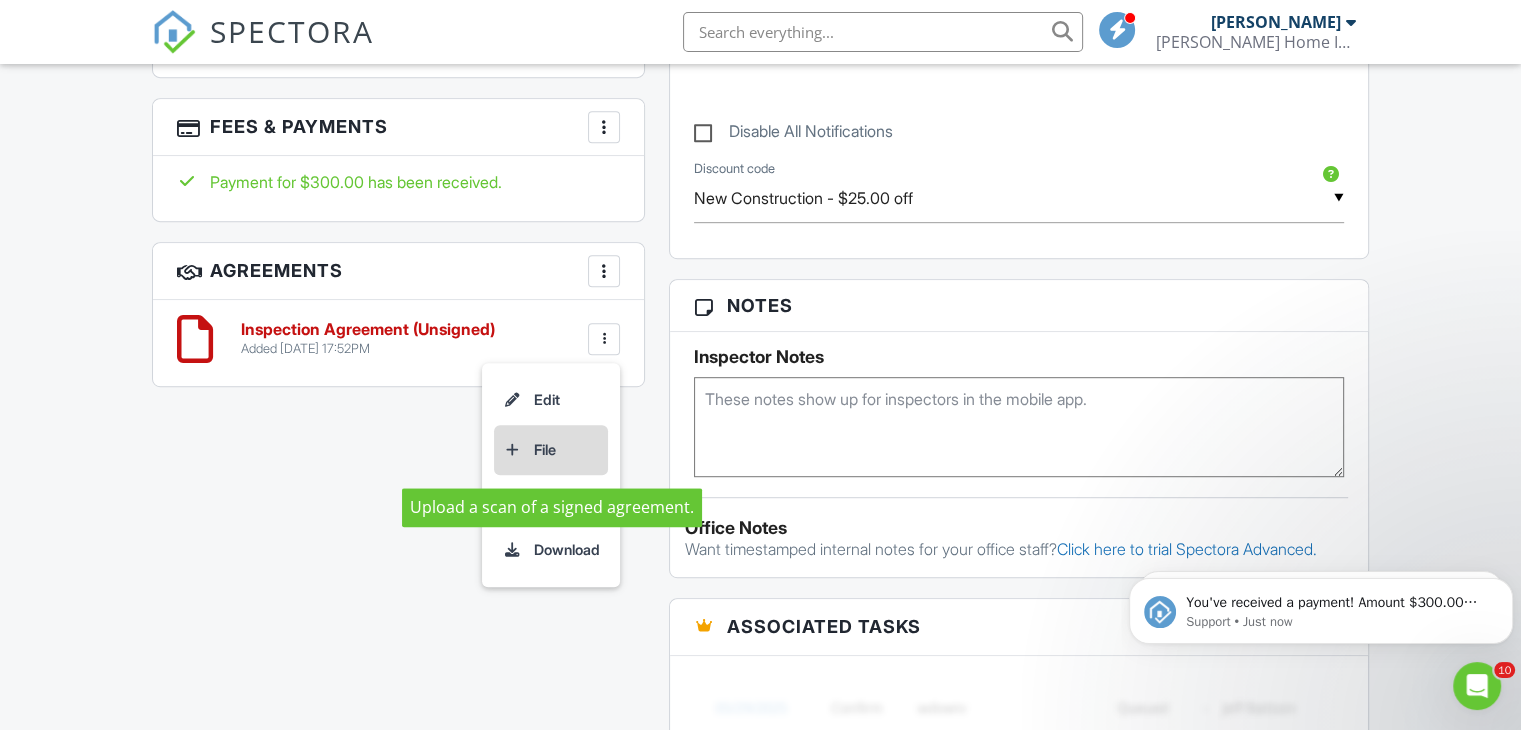 click on "File" at bounding box center (551, 450) 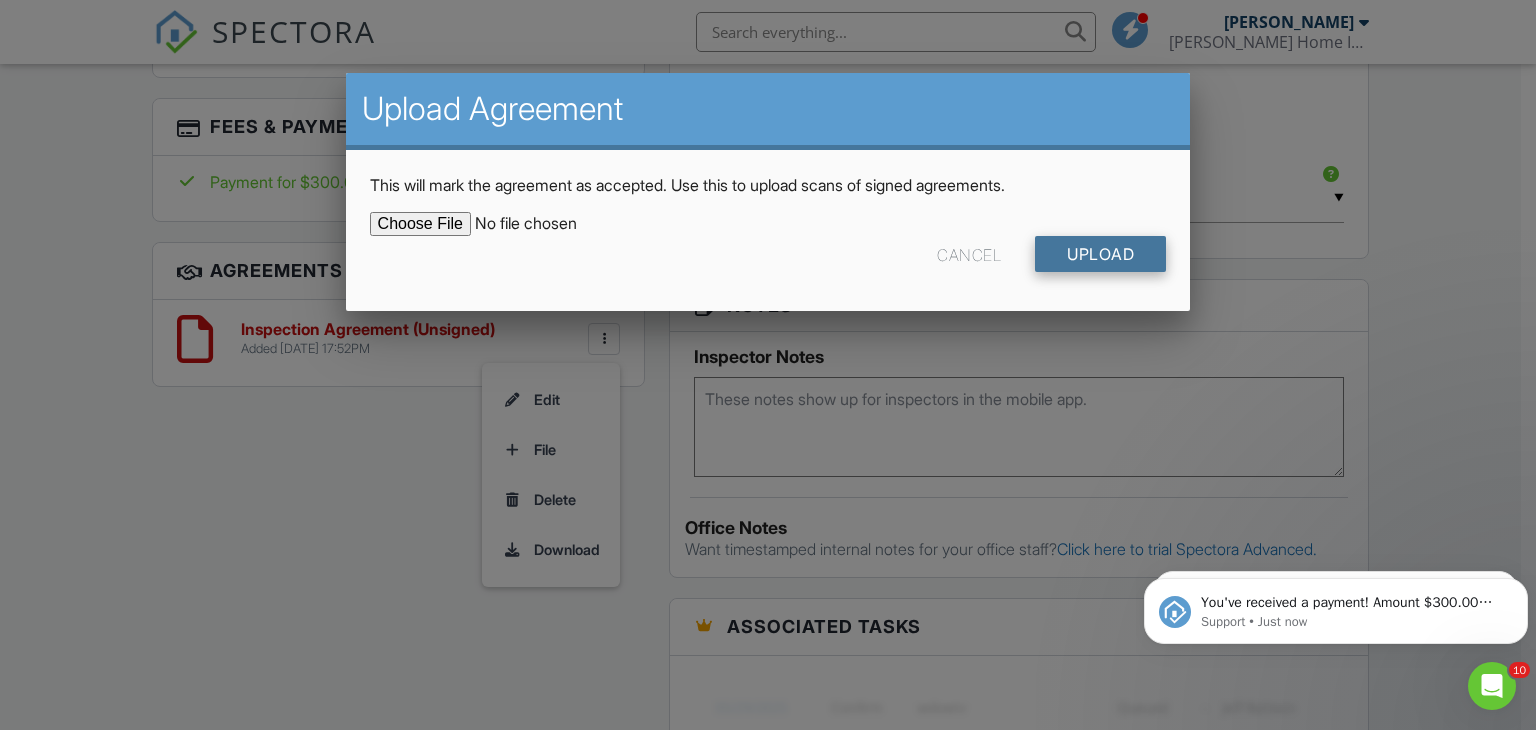 click on "Upload" at bounding box center [1100, 254] 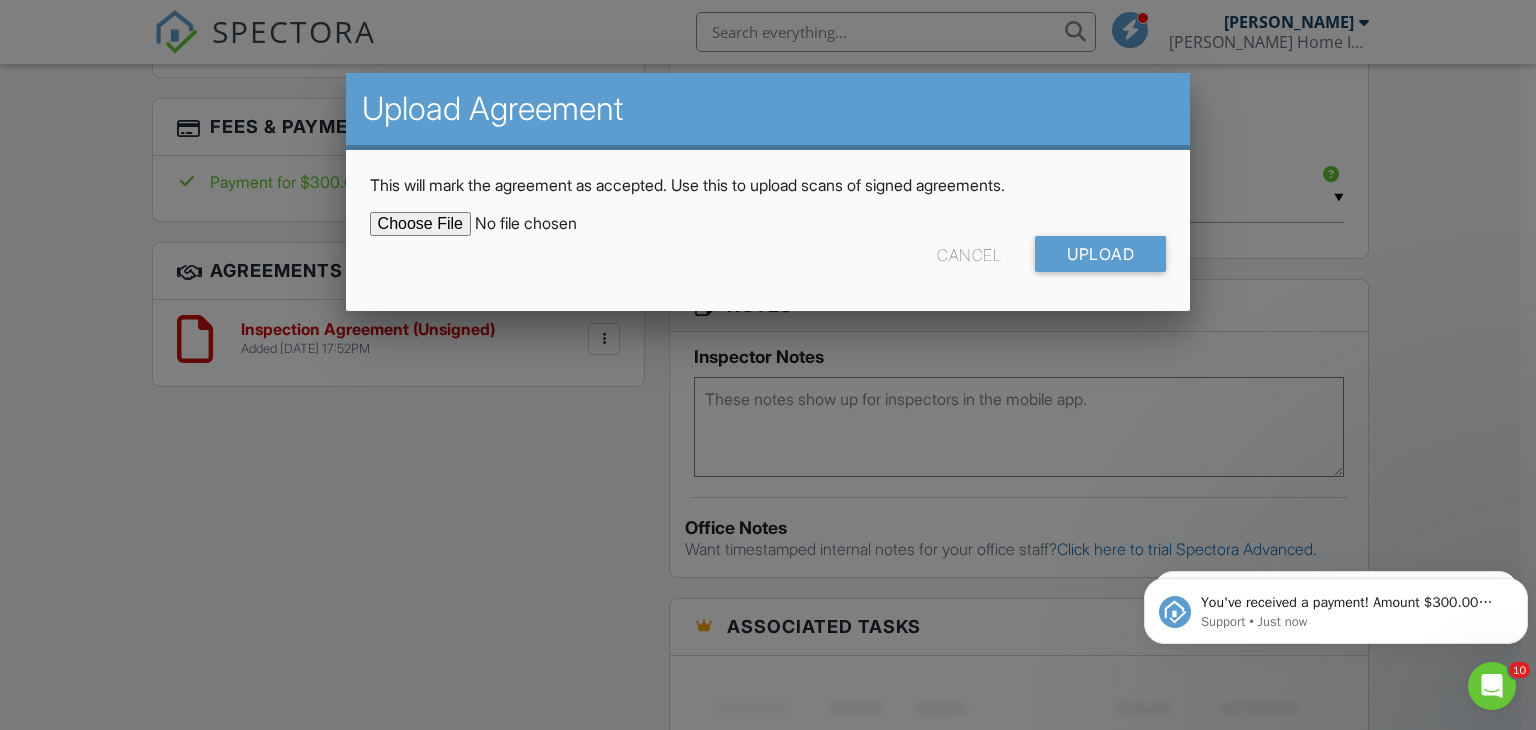 click at bounding box center [540, 224] 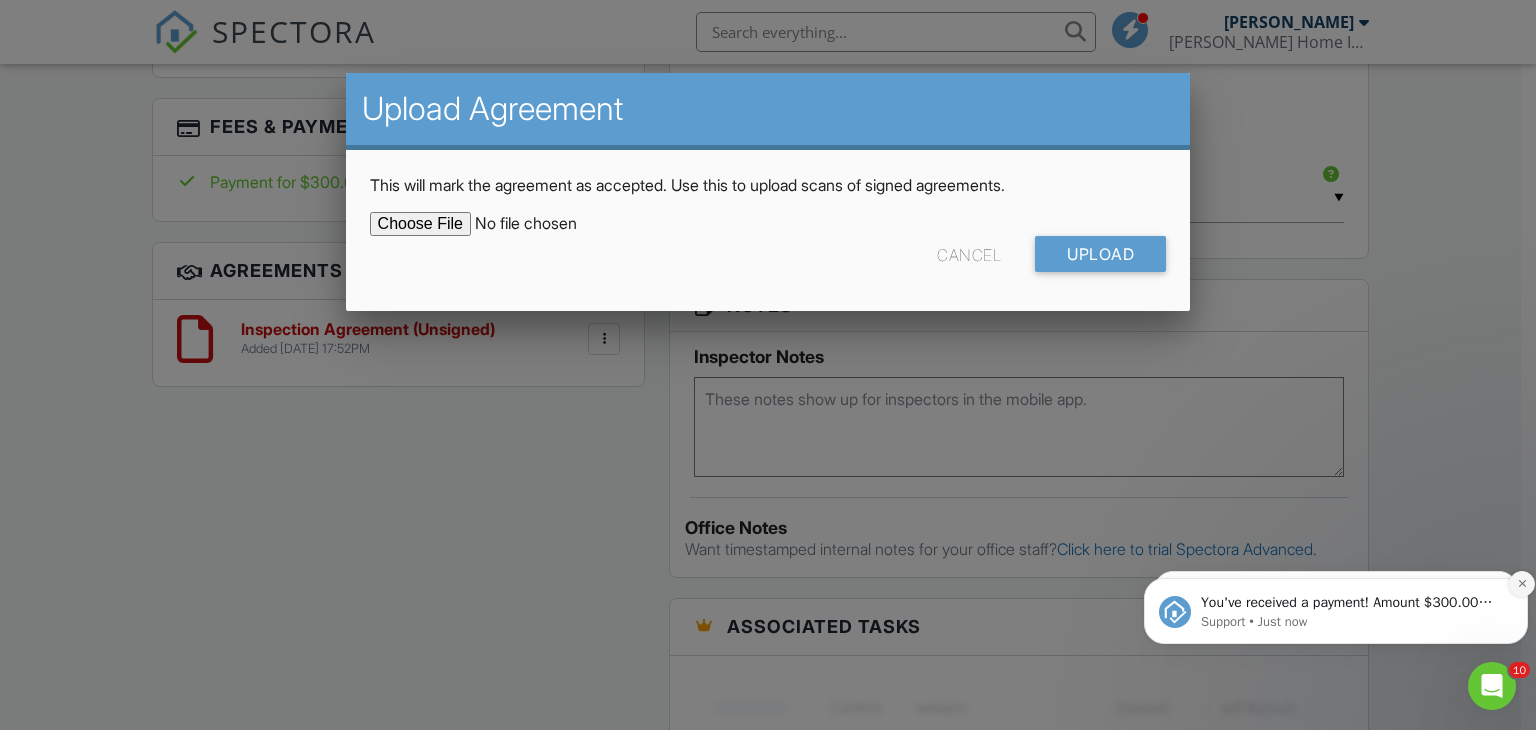 click 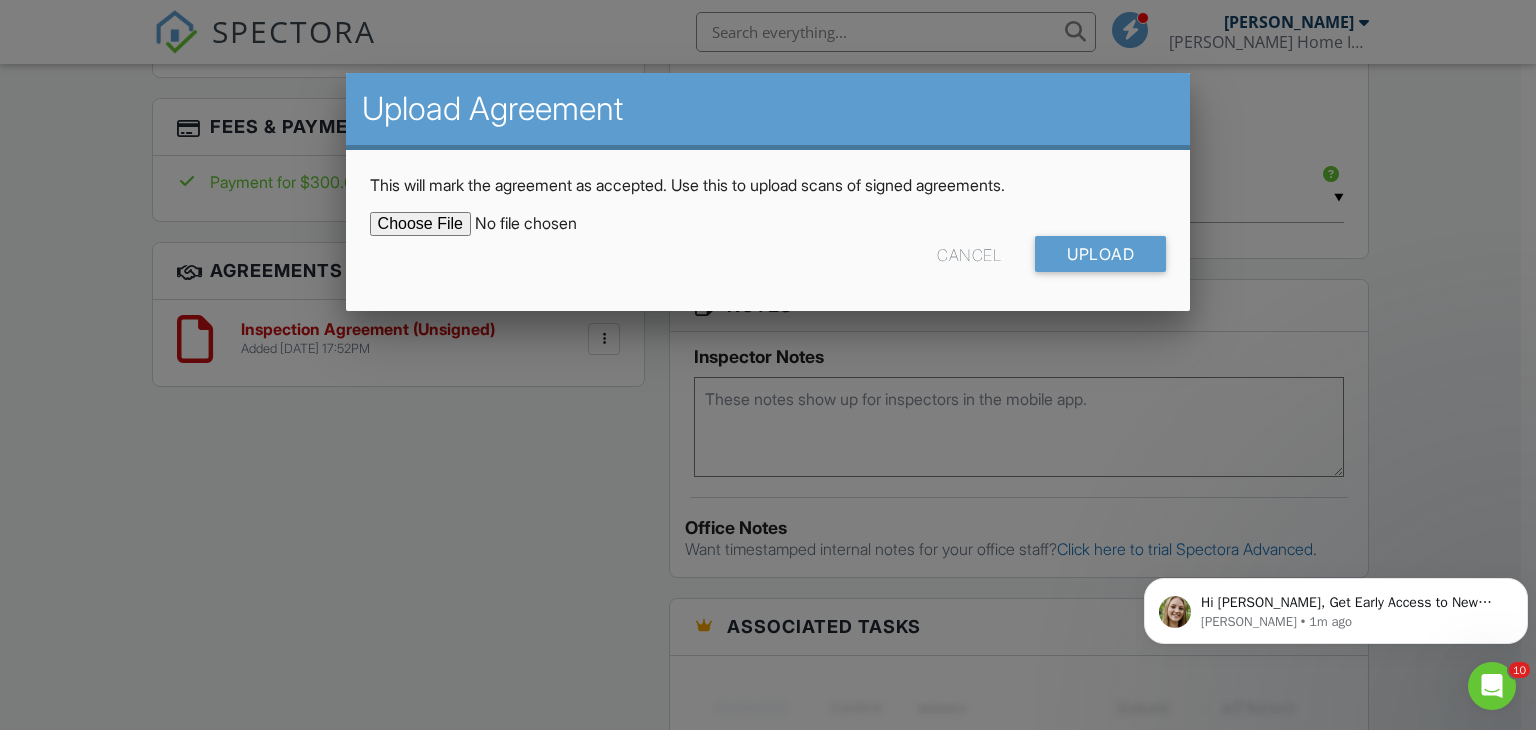 click at bounding box center [768, 356] 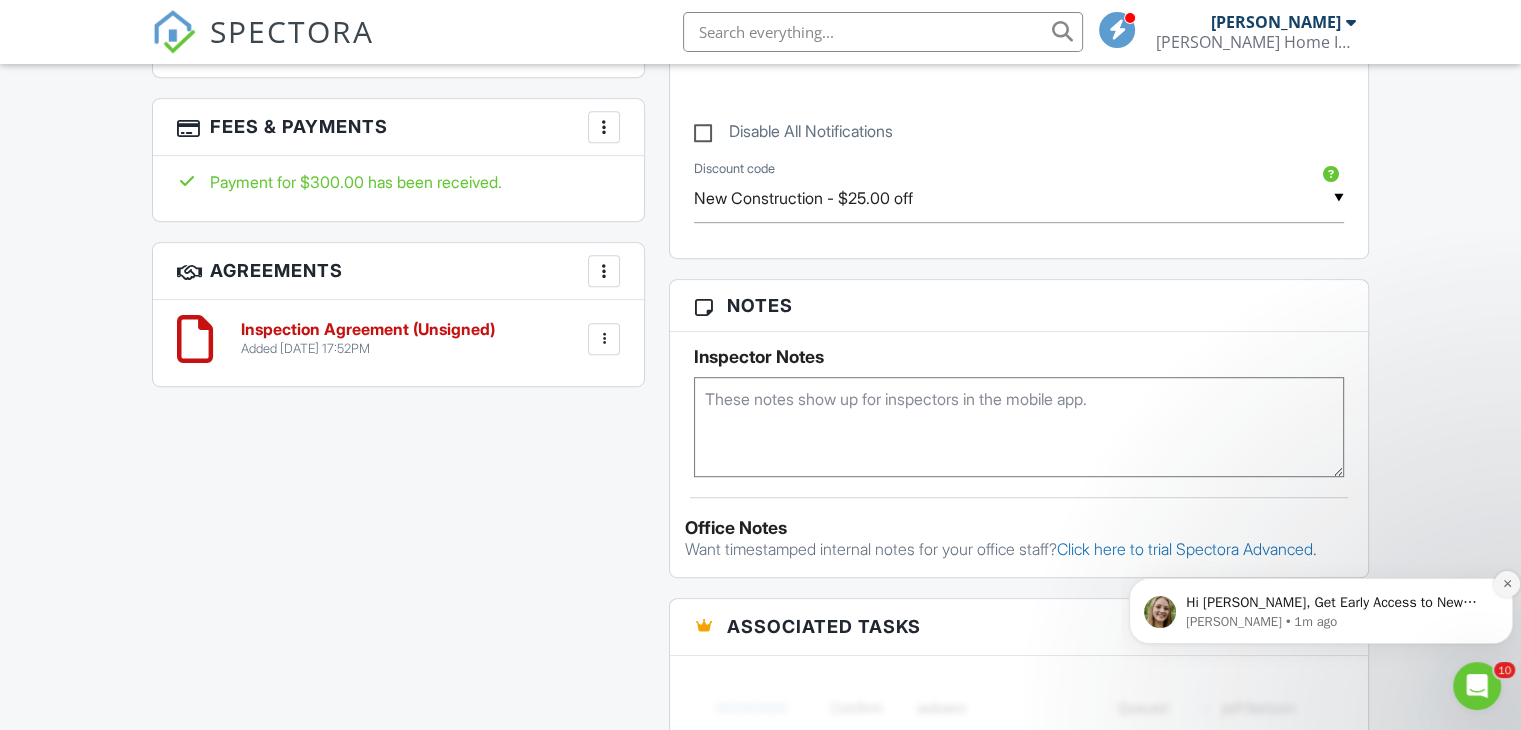 click 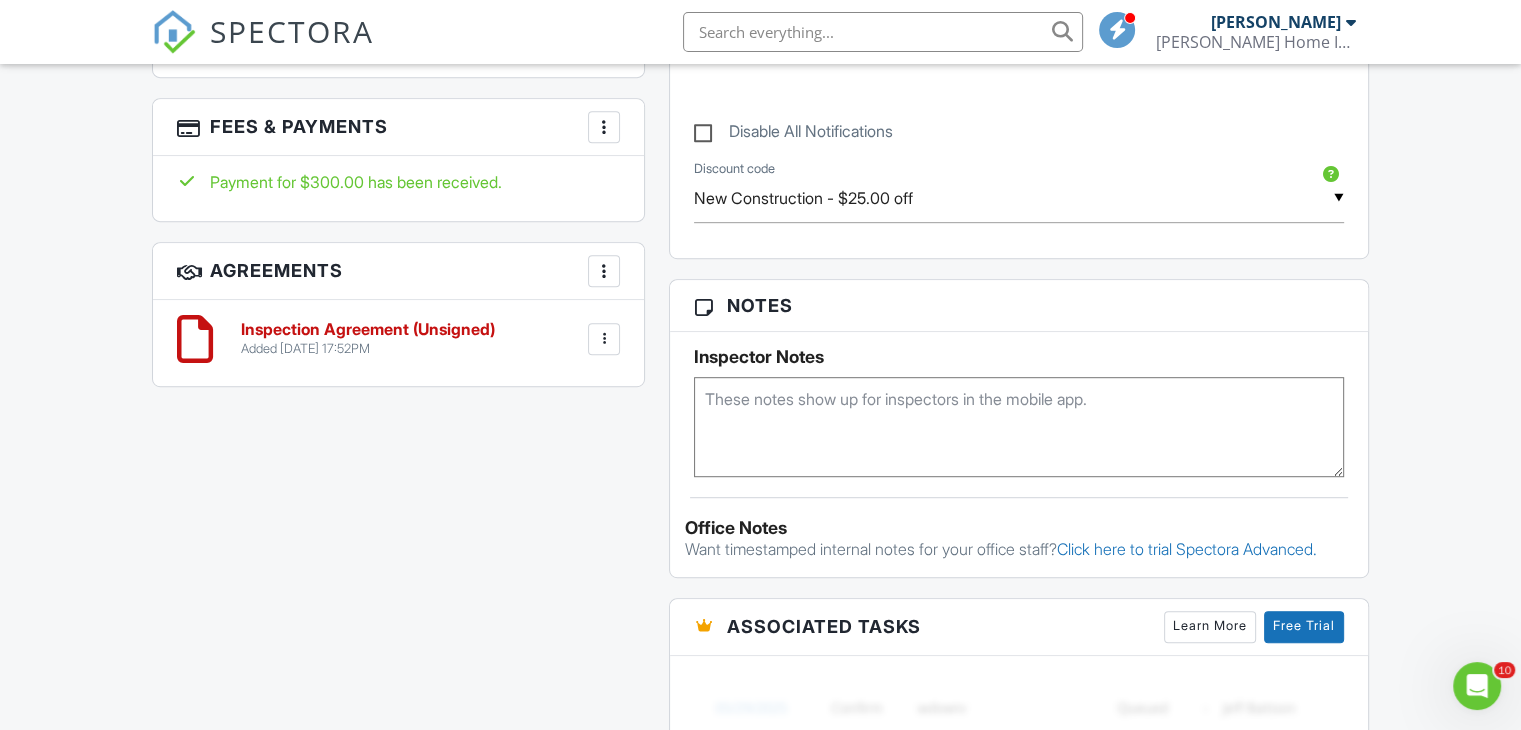 click at bounding box center [604, 339] 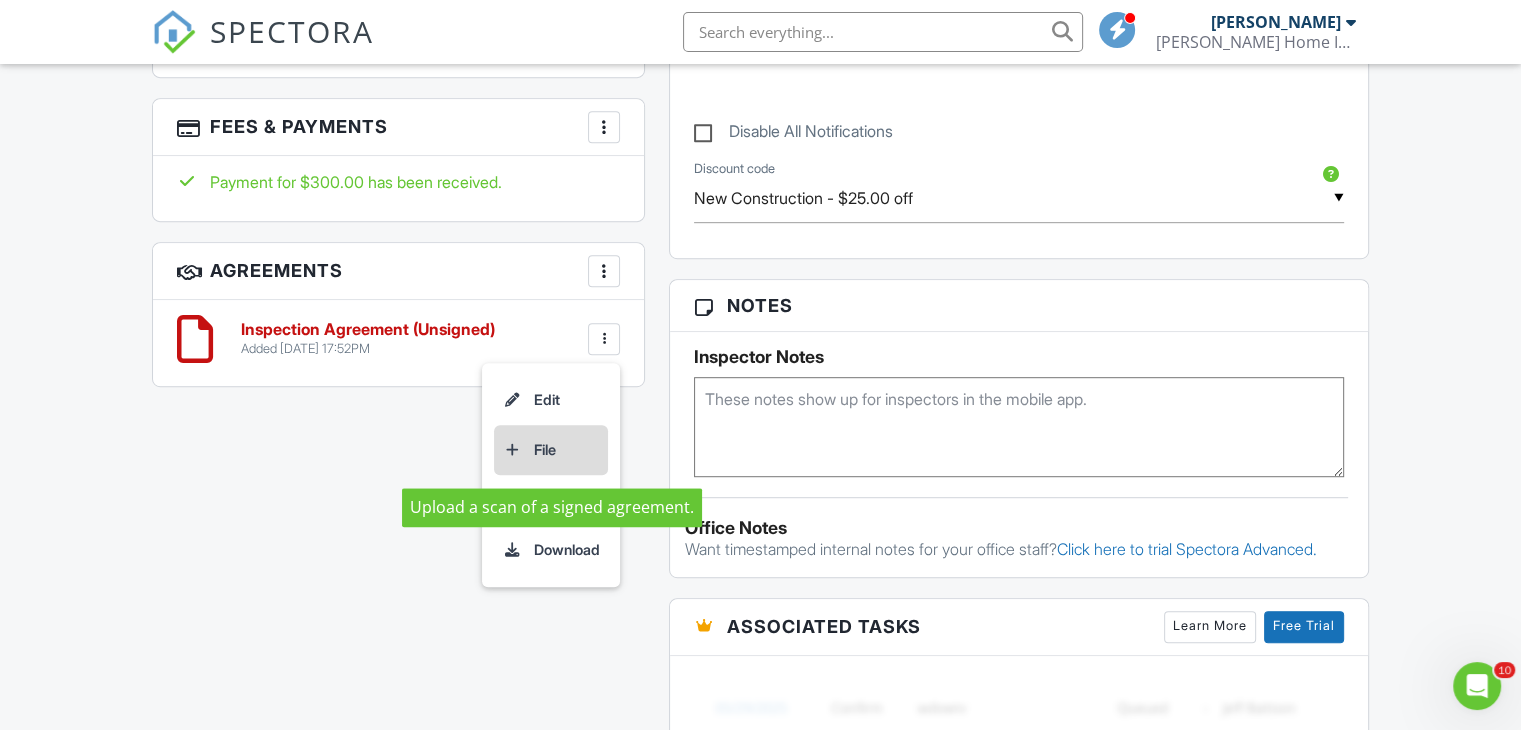 click on "File" at bounding box center [551, 450] 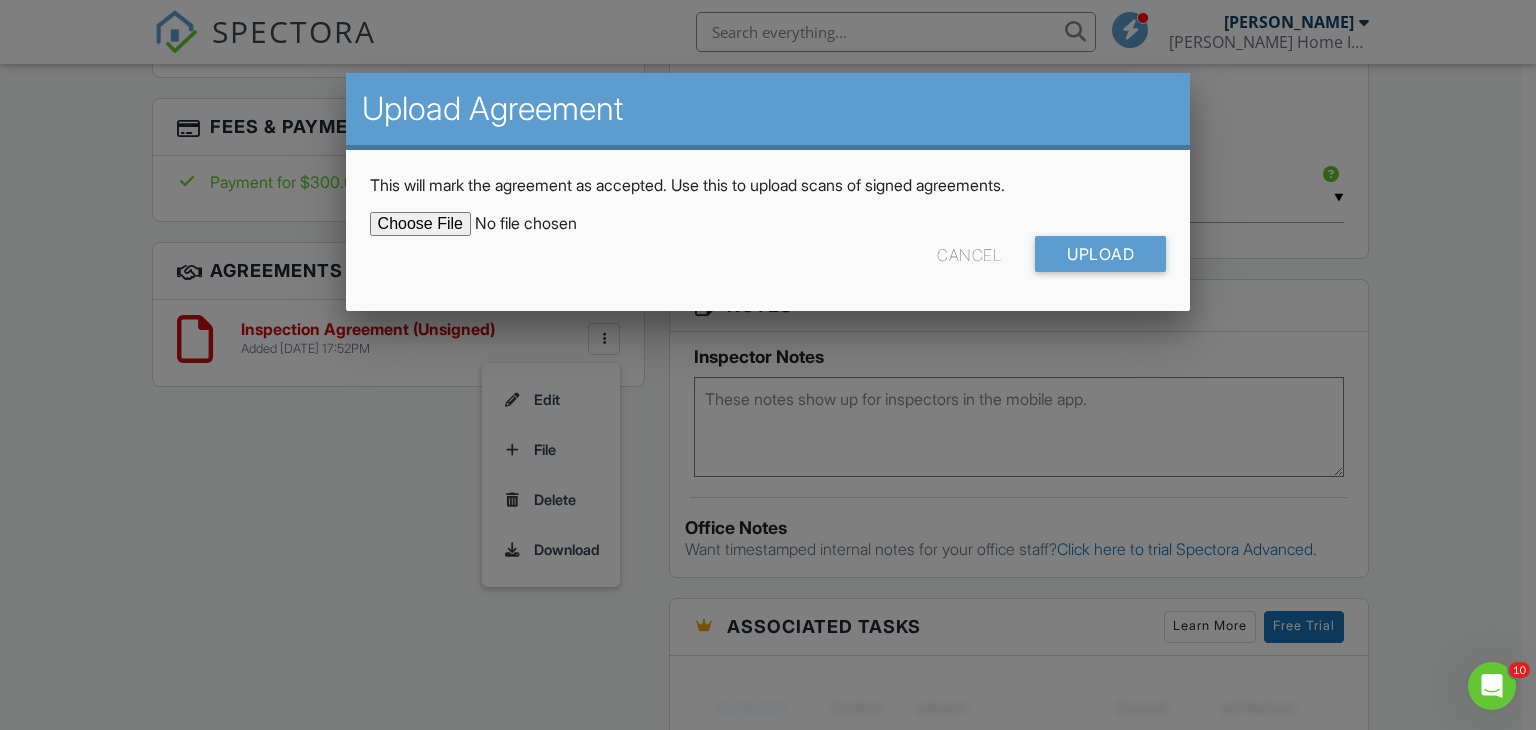 click at bounding box center [540, 224] 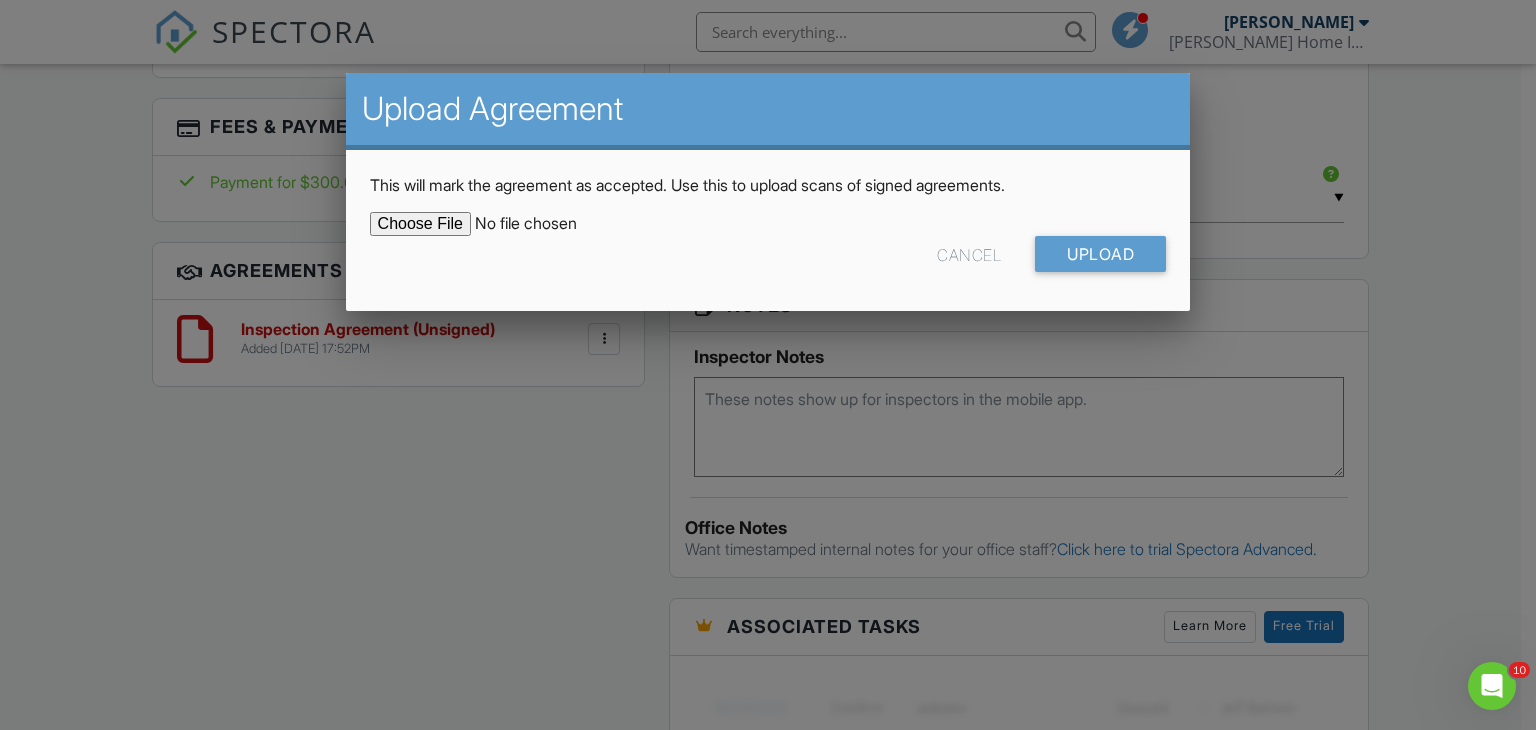 type on "C:\fakepath\img028.pdf" 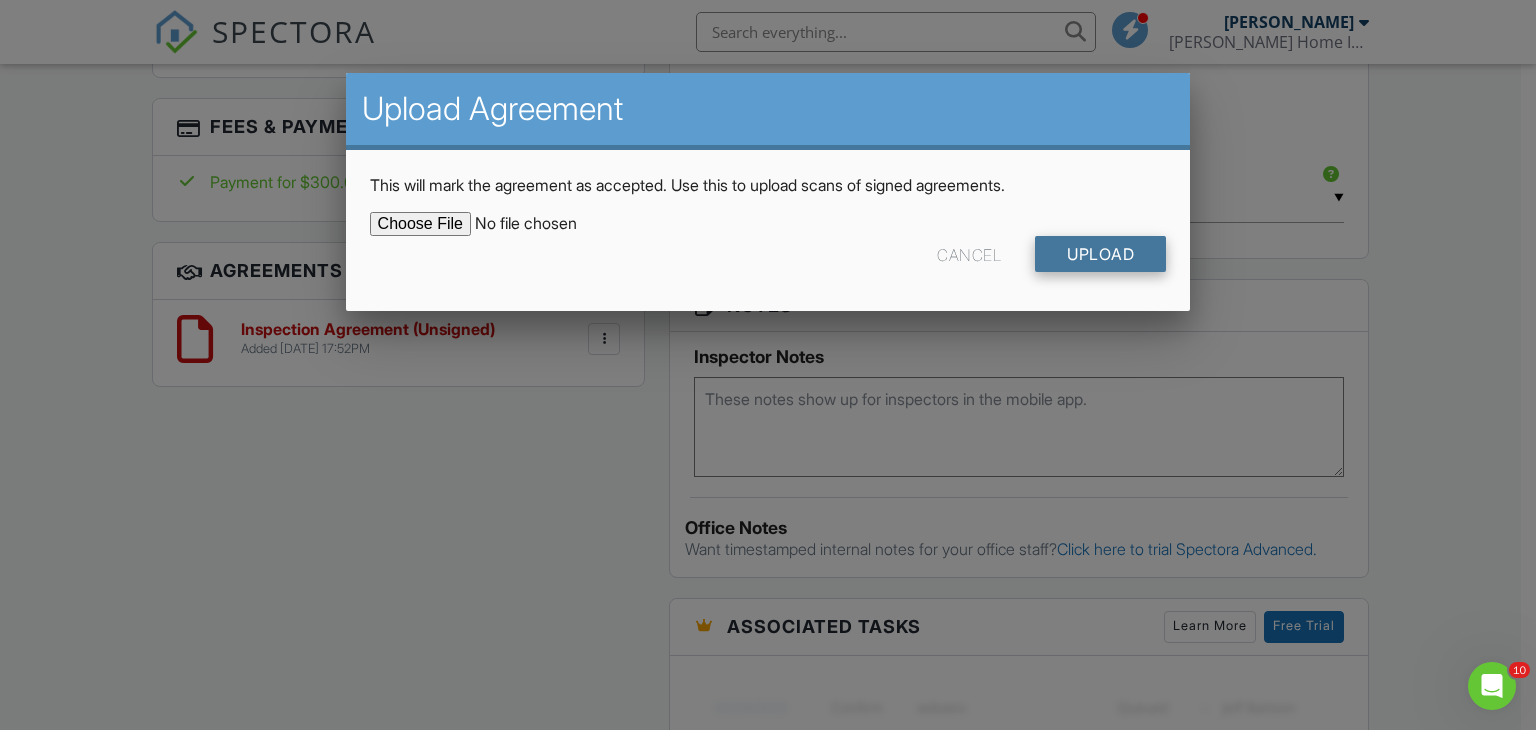 click on "Upload" at bounding box center (1100, 254) 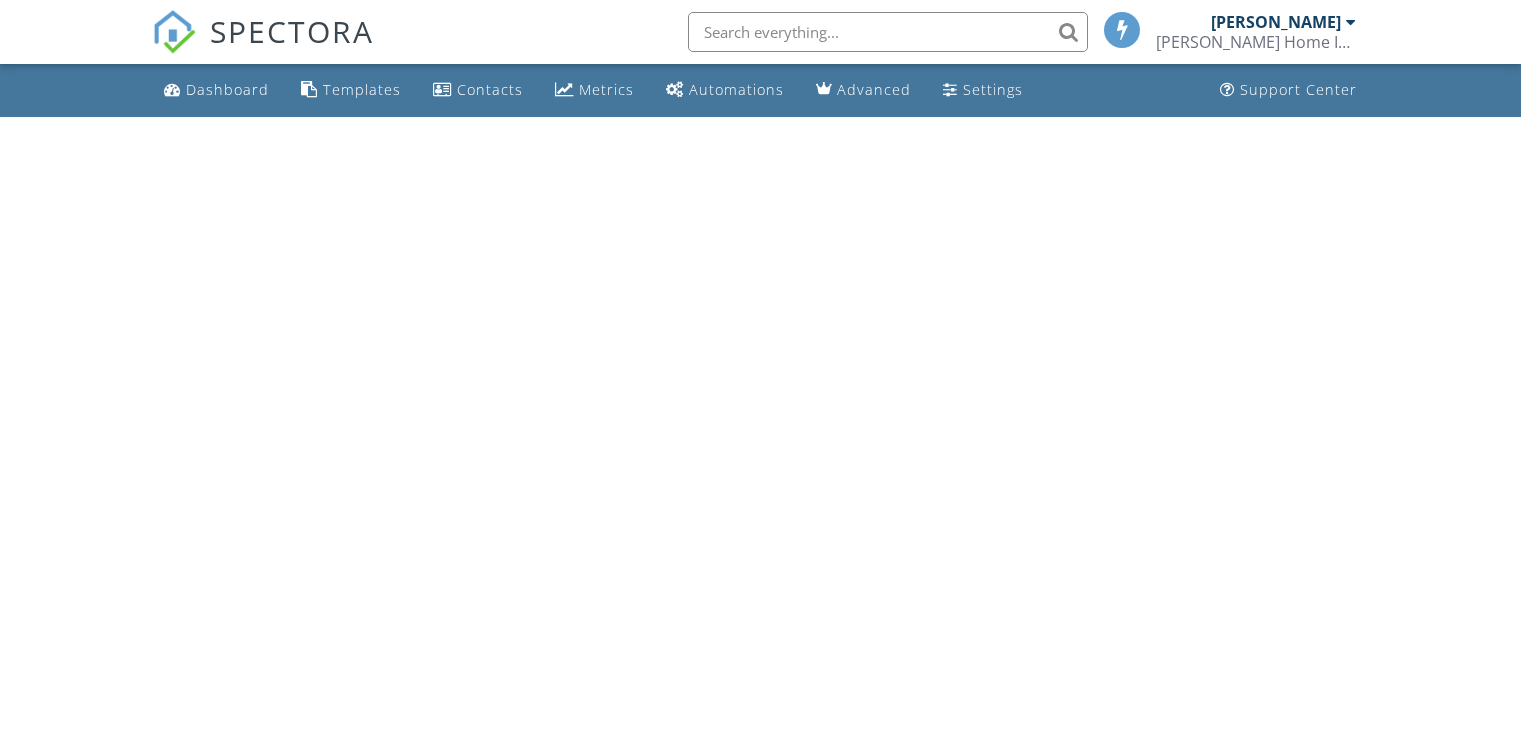 scroll, scrollTop: 0, scrollLeft: 0, axis: both 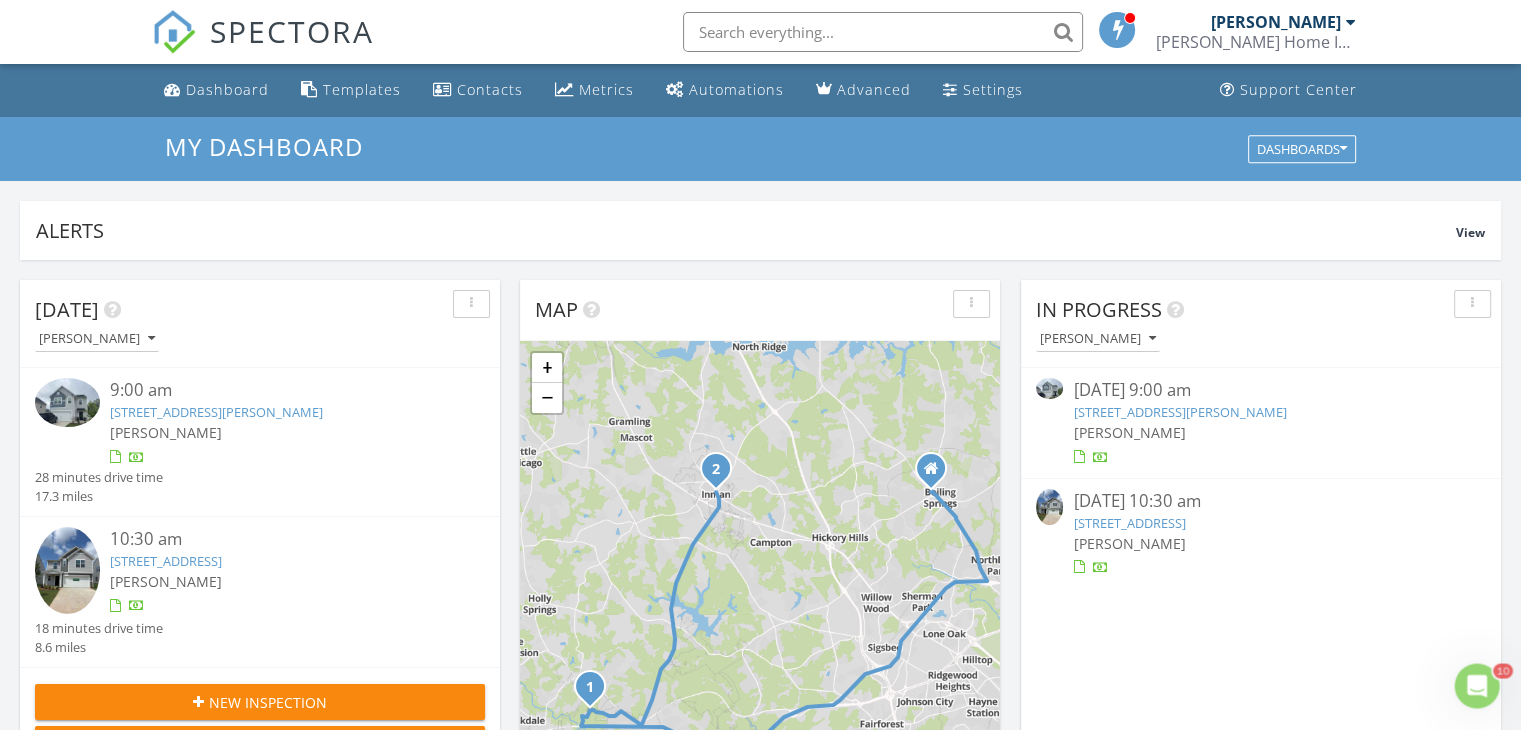 click on "Today
Phil Knox
9:00 am
1615 Fig Preserve Wy, Lyman, SC 29365
Phil Knox
28 minutes drive time   17.3 miles       10:30 am
3117 Whispering Willows Court, Inman, SC 29349
Phil Knox
18 minutes drive time   8.6 miles       New Inspection     New Quote         Map               1 2 + − Boiling Springs Road, I 85, Inman Road, Lyman Road 41.6 km, 46 min Head east 45 m Turn right onto Boiling Springs Road (SC 9) 4.5 km Take the ramp on the right 600 m Merge left onto I 85 15 km Take the ramp towards US 29: Spartanburg-West 500 m Go straight onto Spartanburg Highway (US 29) 5 km Continue onto Greenville Highway (US 29) 1.5 km Continue onto East Wade Hampton Boulevard (US 29) 1 km Turn right onto Edwards Lane 500 m Make a sharp right onto Edwards Road 550 m You have arrived at your 1st destination, on the left 0 m 1 km 350 m" at bounding box center (760, 1170) 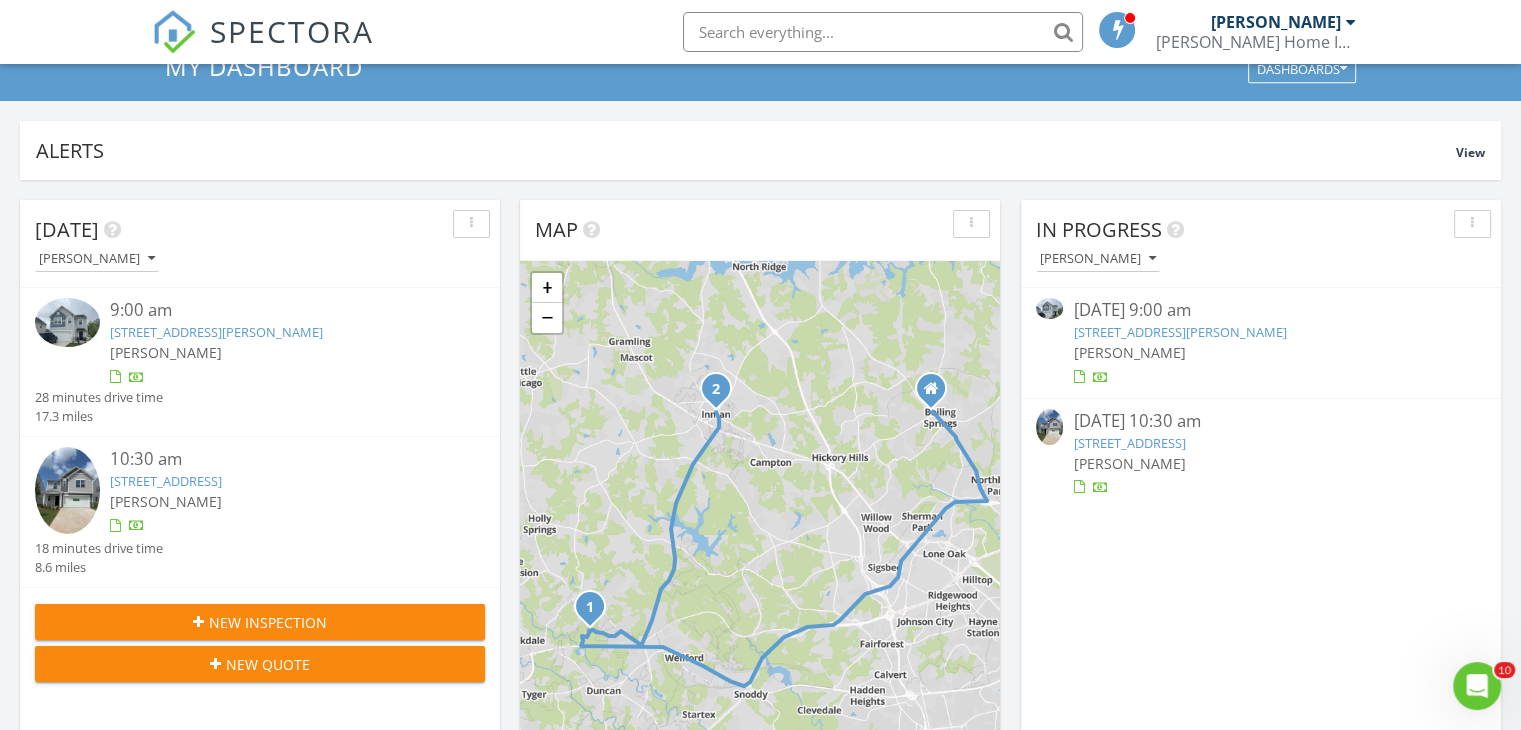 scroll, scrollTop: 139, scrollLeft: 0, axis: vertical 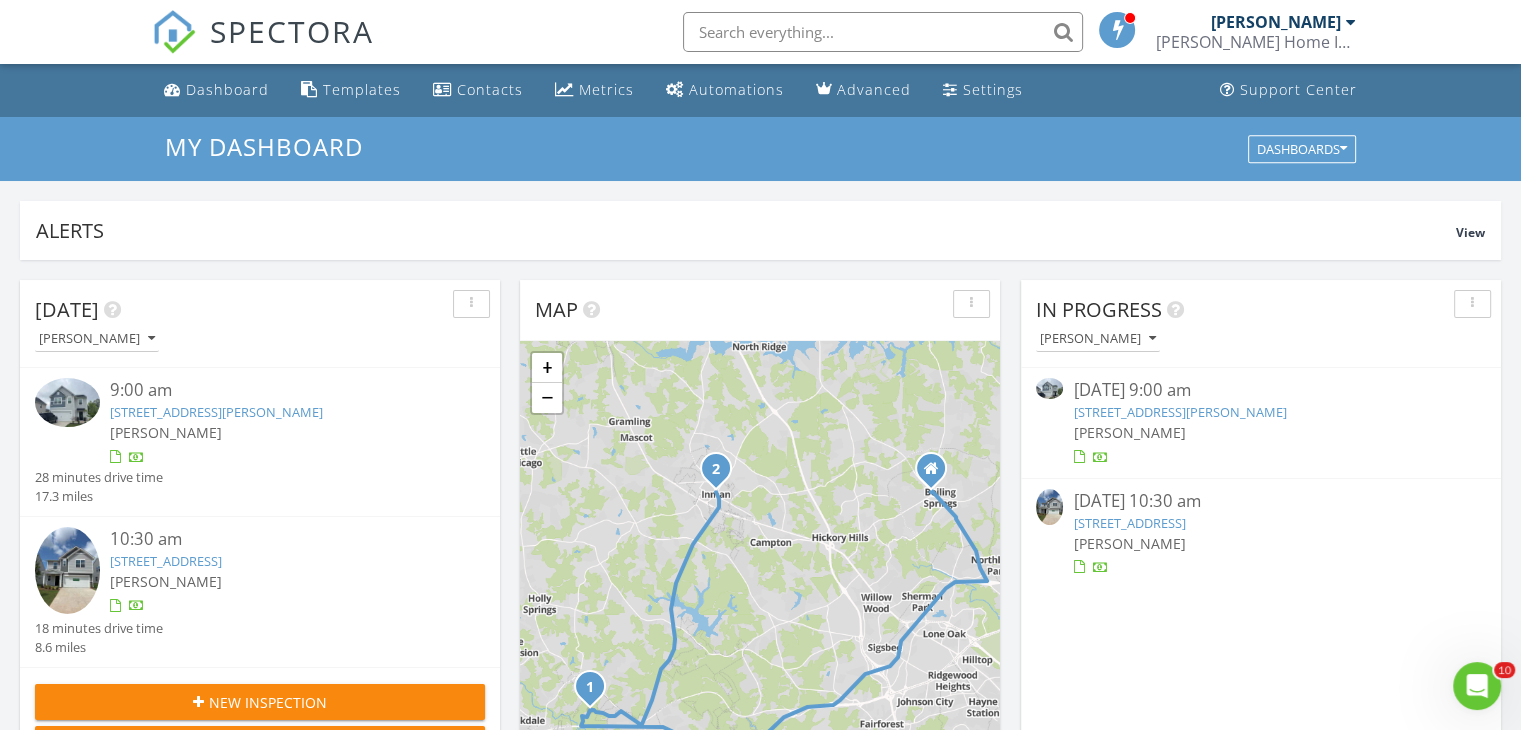 click at bounding box center [67, 402] 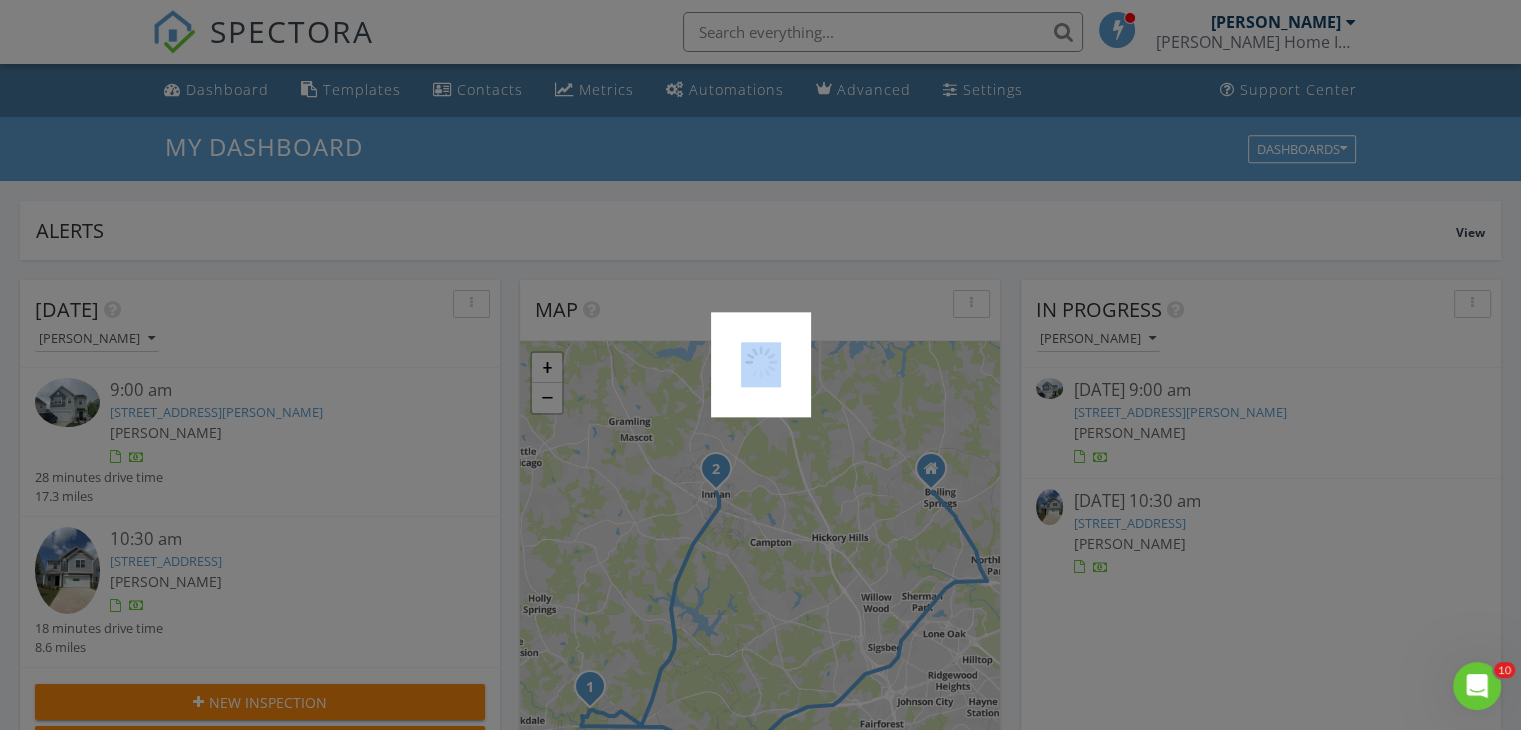 click at bounding box center [760, 365] 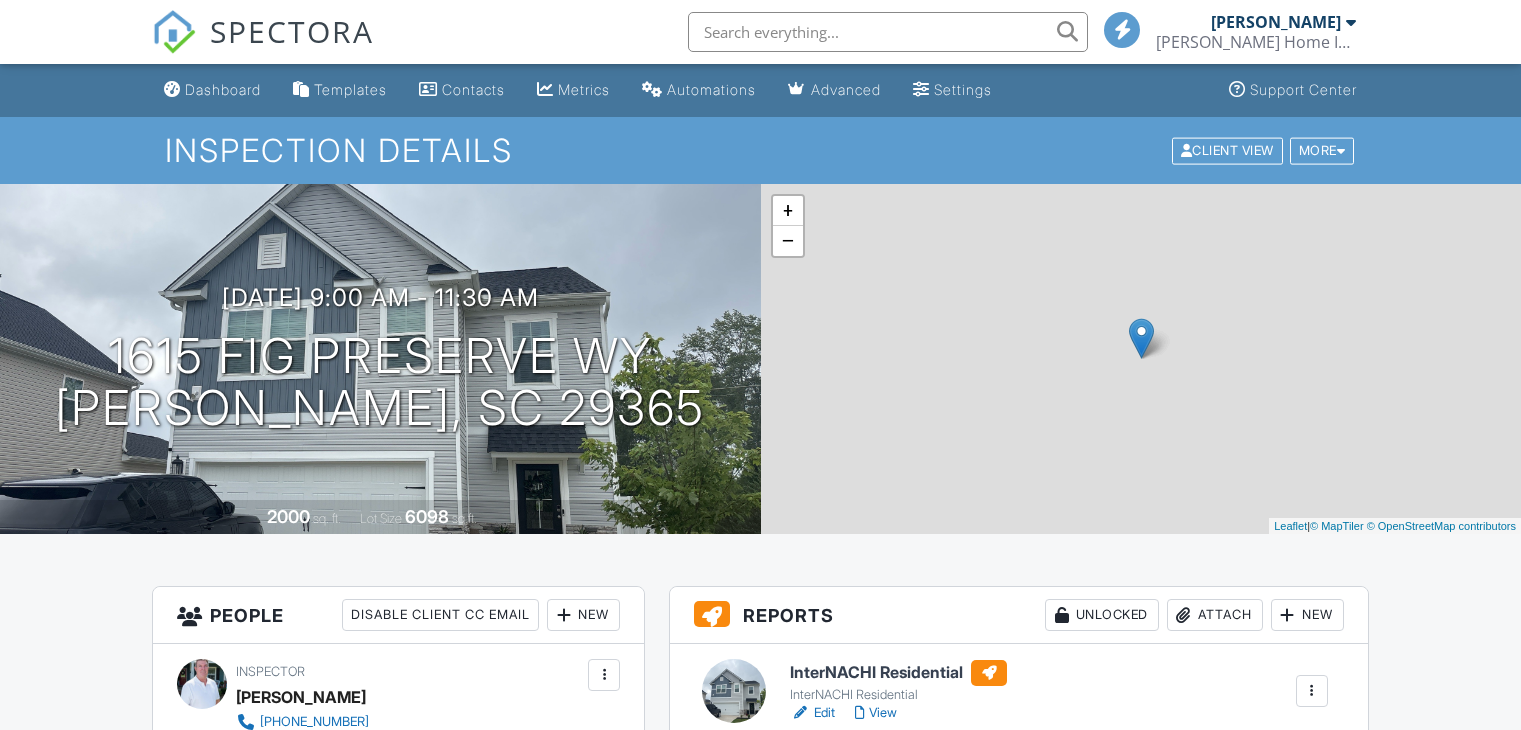 scroll, scrollTop: 0, scrollLeft: 0, axis: both 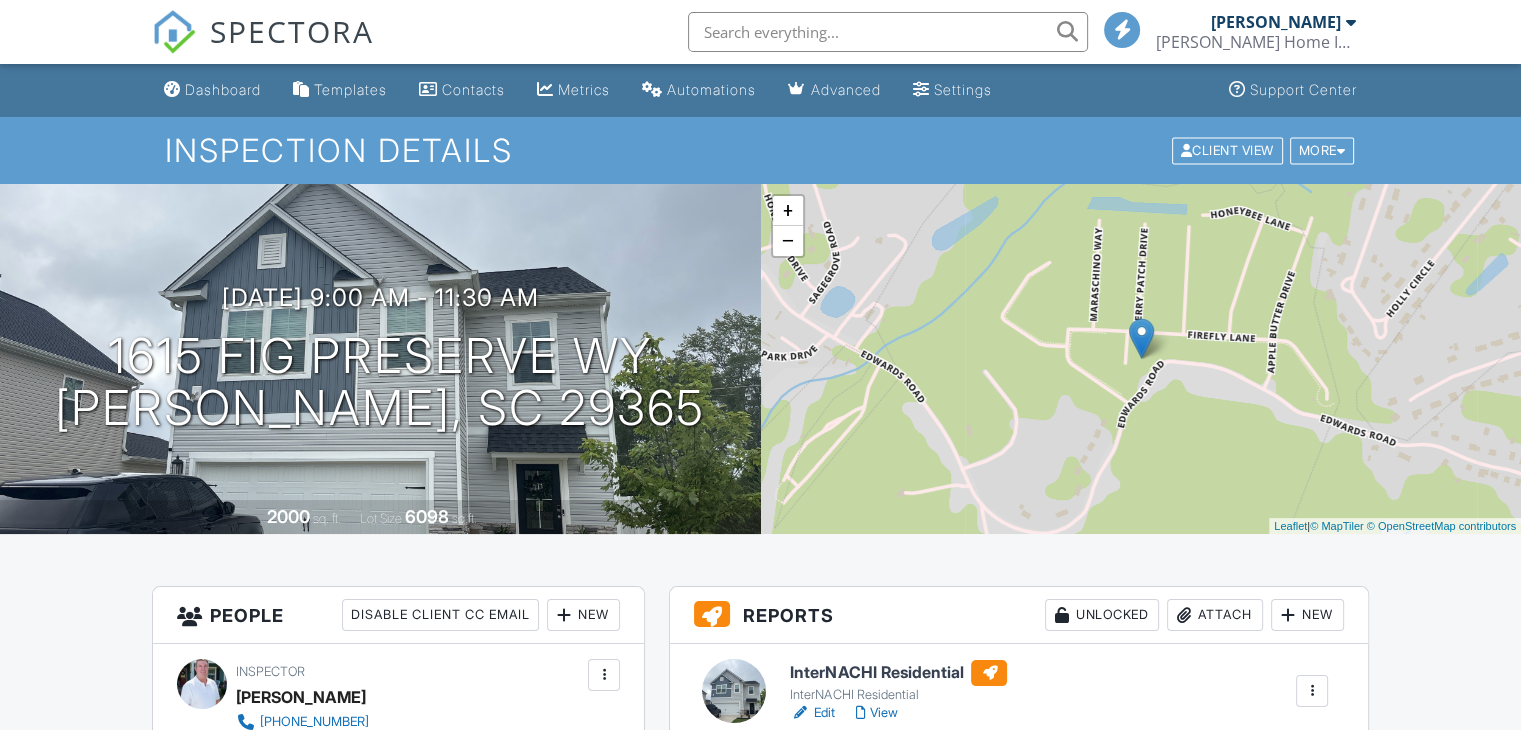click on "All emails and texts are disabled for this inspection!
All emails and texts have been disabled for this inspection. This may have happened due to someone manually disabling them or this inspection being unconfirmed when it was scheduled. To re-enable emails and texts for this inspection, click the button below.
Turn on emails and texts
Turn on and Requeue Notifications
Reports
Unlocked
Attach
New
InterNACHI Residential
InterNACHI Residential
Edit
View
Quick Publish
Copy
Delete
Publish All
Checking report completion
Publish report?
Before publishing from the web, click "Preview/Publish" in the Report Editor to save your changes ( don't know where that is? ). If this is not clicked, your latest changes may not appear in the report.
Cancel
Publish
Share archived report
To" at bounding box center [760, 1574] 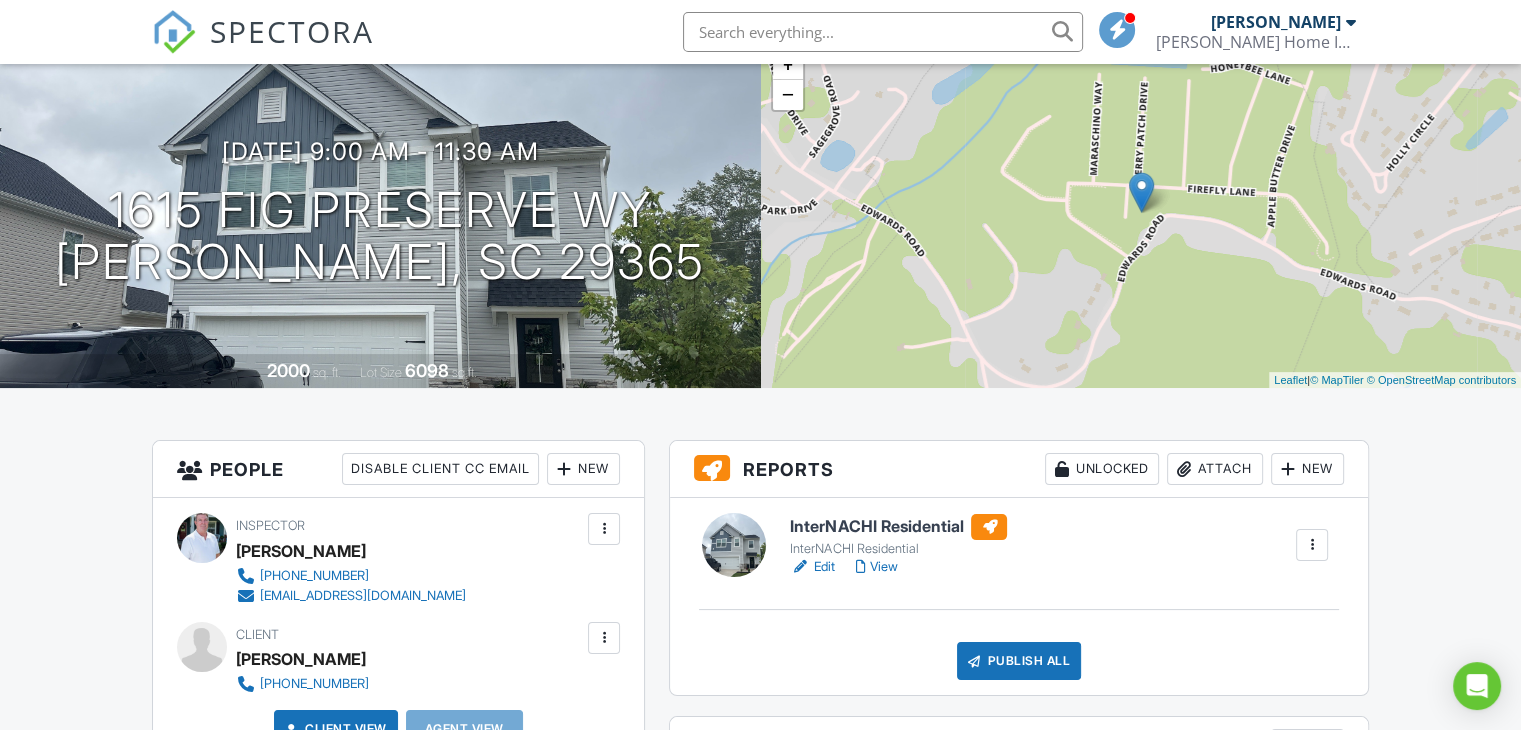 scroll, scrollTop: 360, scrollLeft: 0, axis: vertical 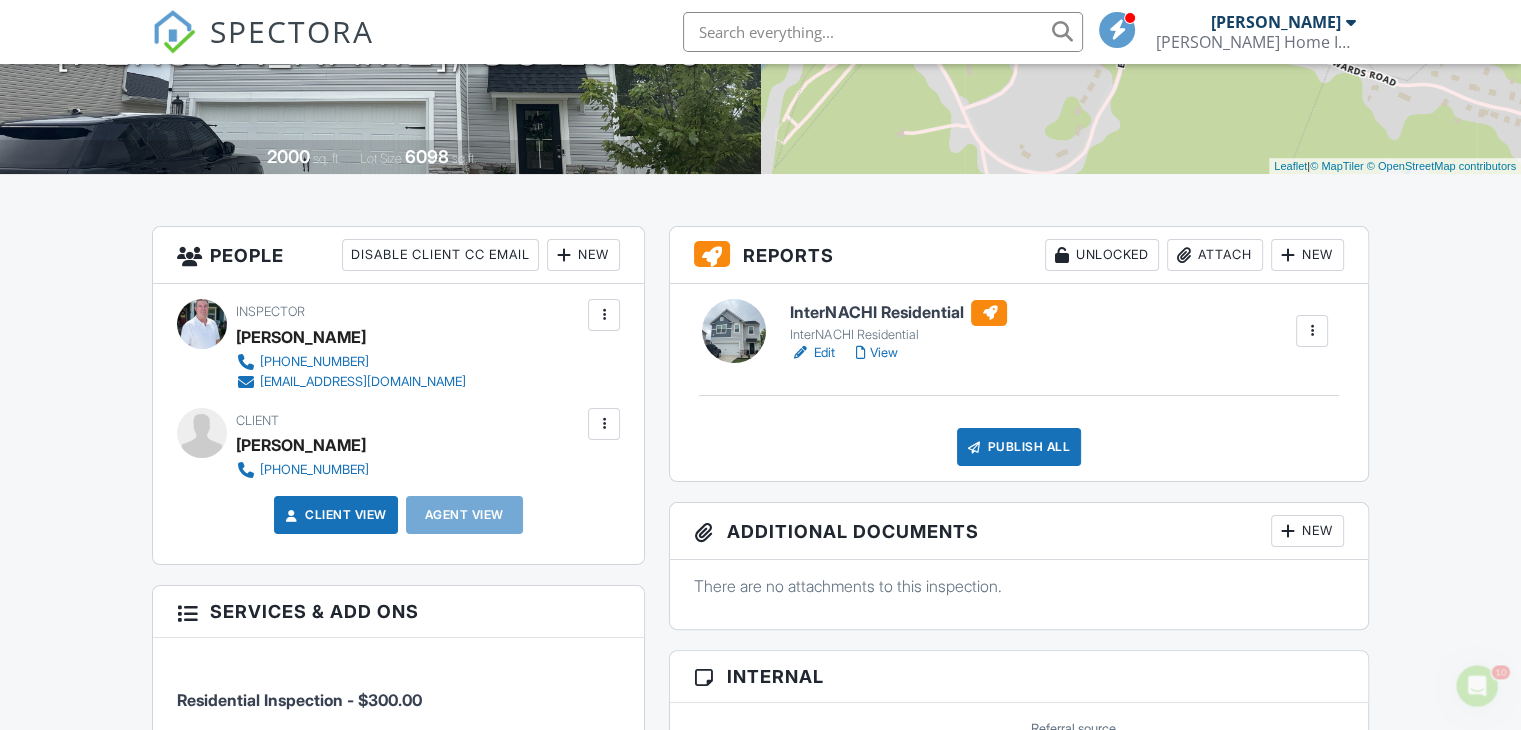 click on "Edit" at bounding box center (812, 353) 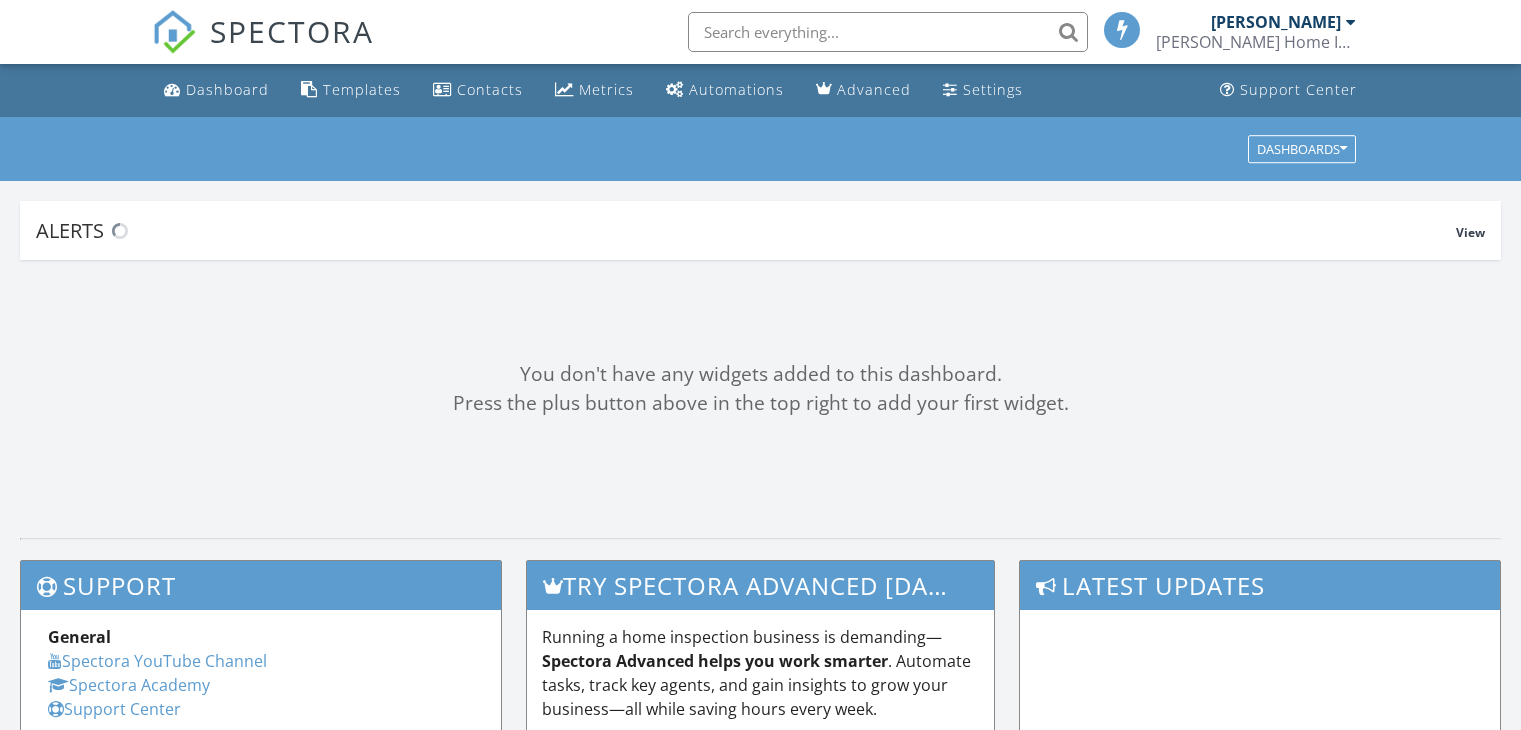 scroll, scrollTop: 0, scrollLeft: 0, axis: both 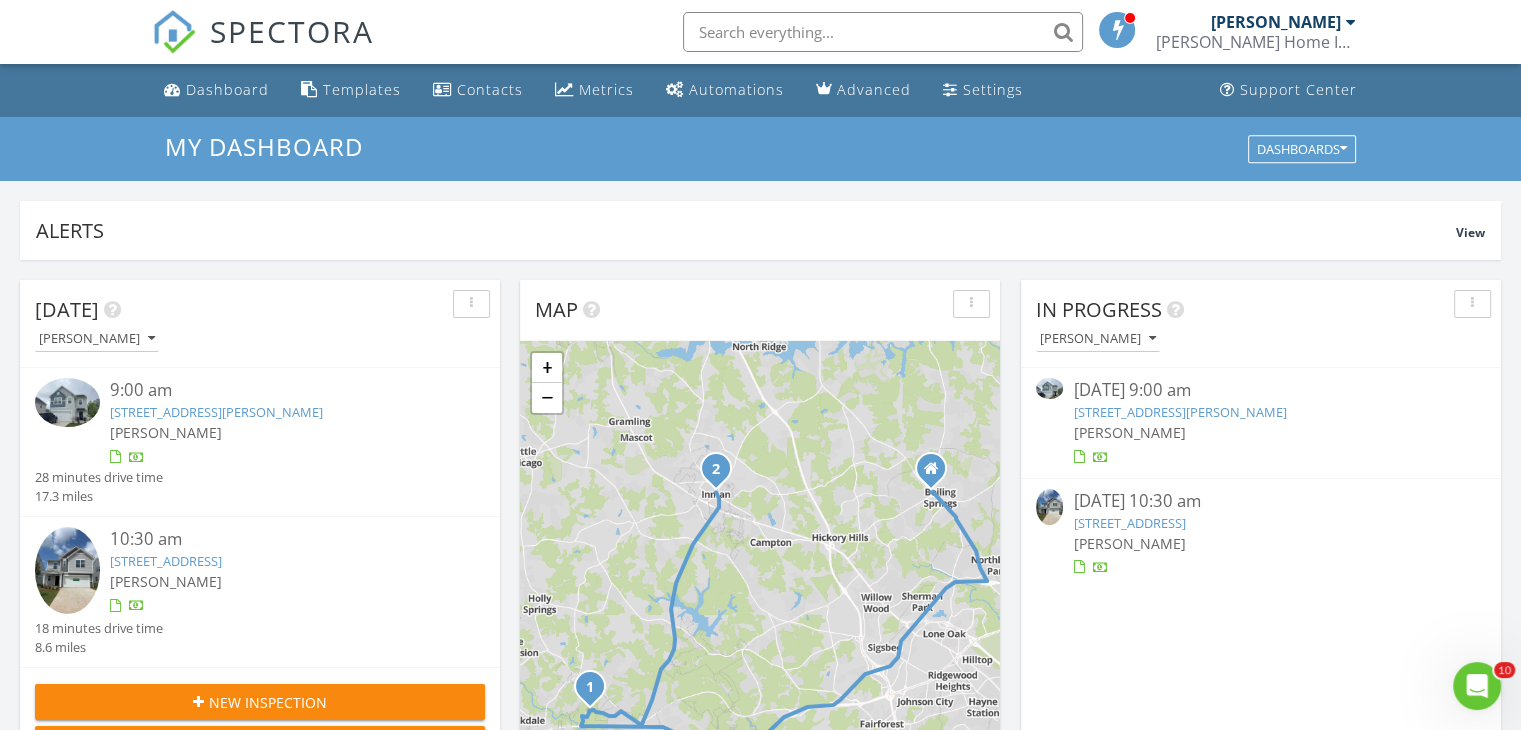 click at bounding box center [67, 402] 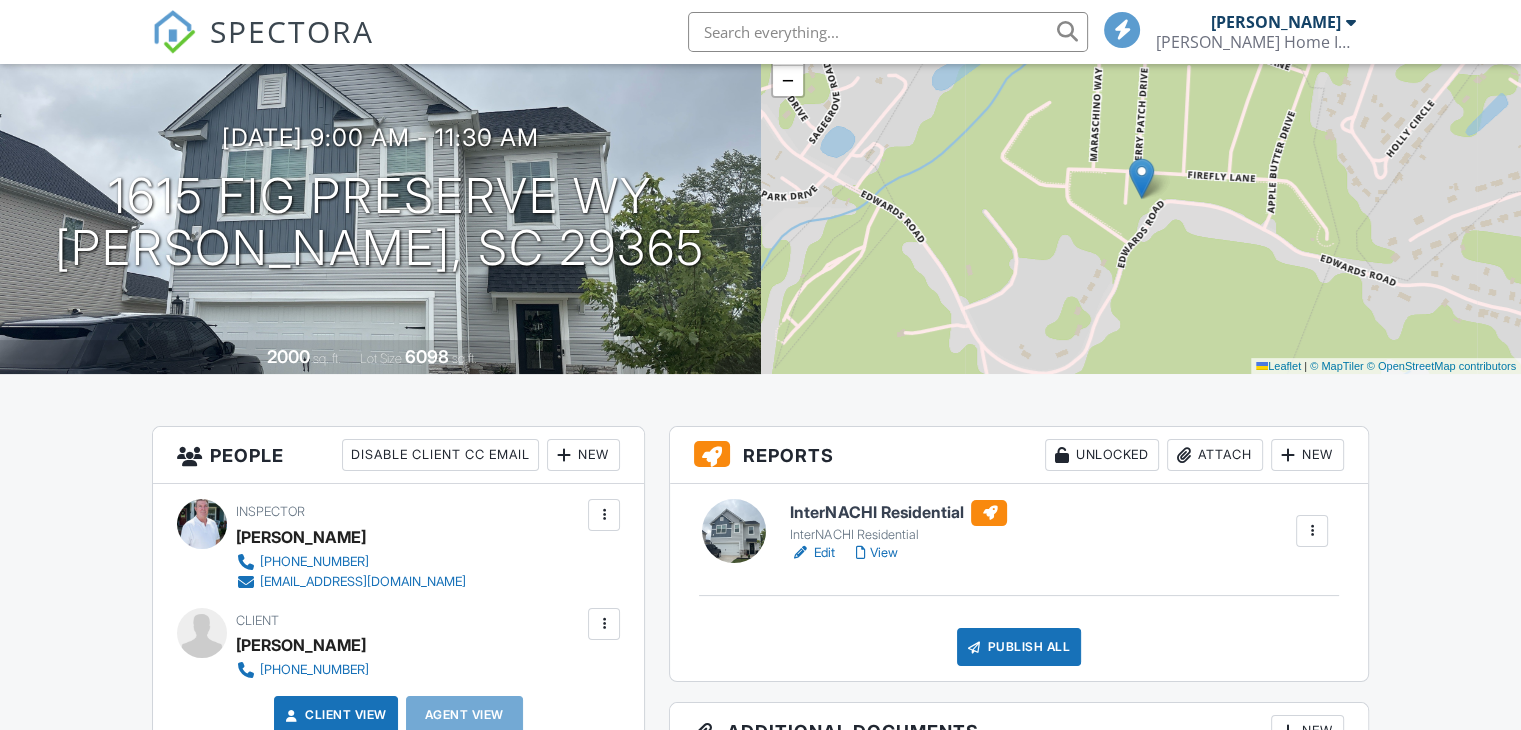 scroll, scrollTop: 520, scrollLeft: 0, axis: vertical 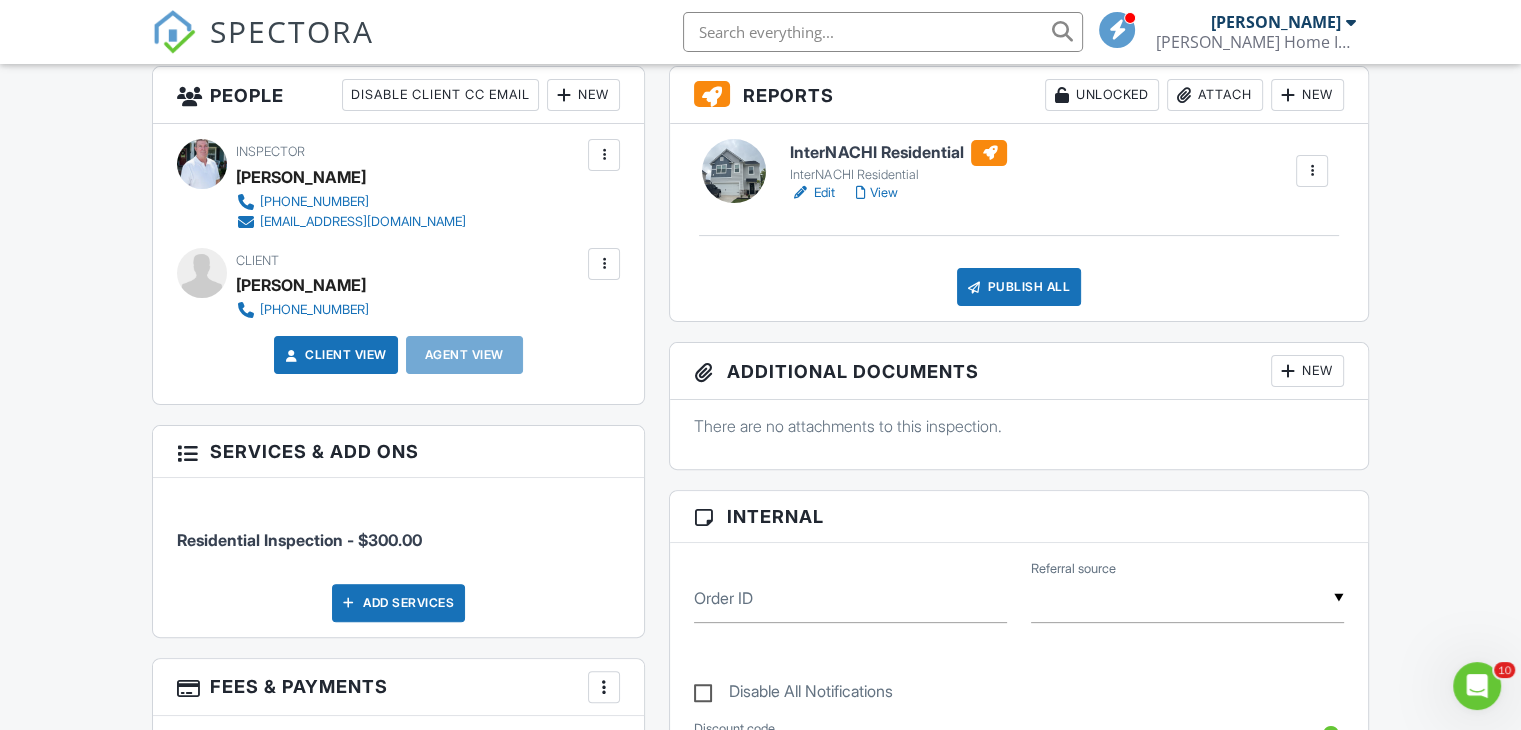 click on "Edit" at bounding box center (812, 193) 